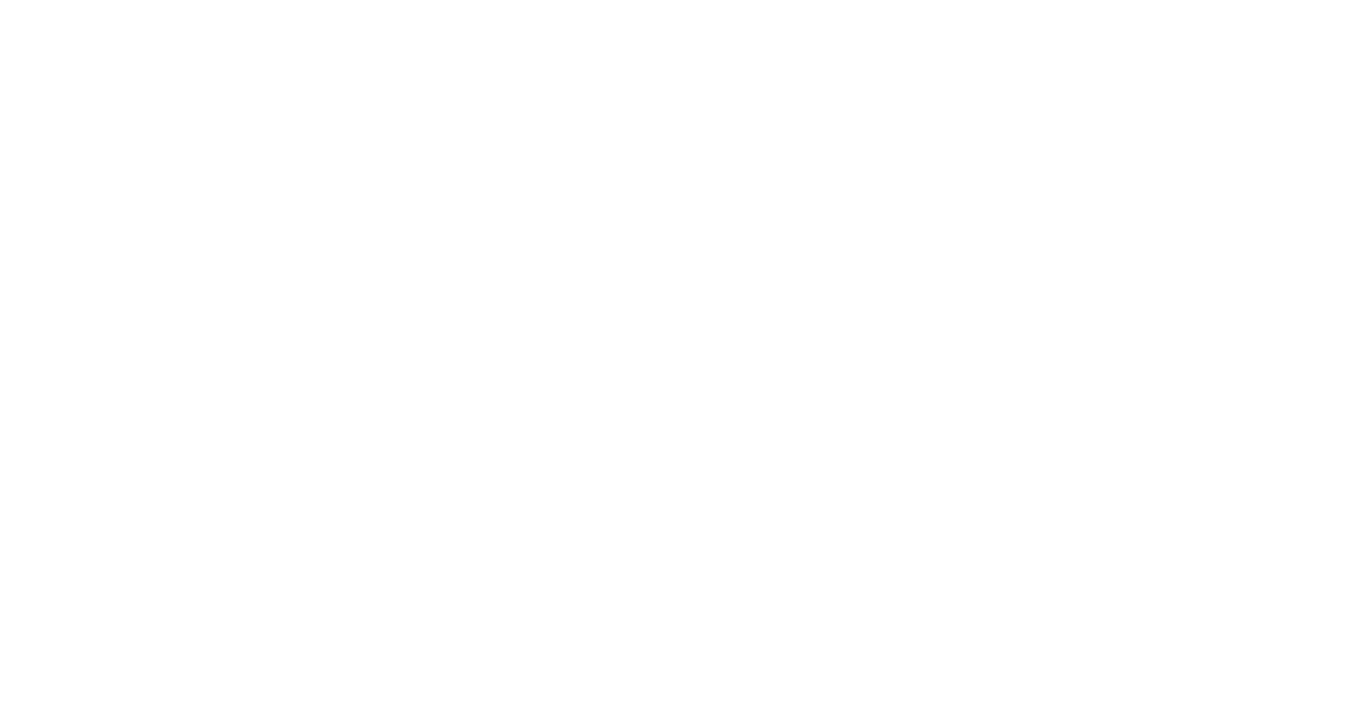 scroll, scrollTop: 0, scrollLeft: 0, axis: both 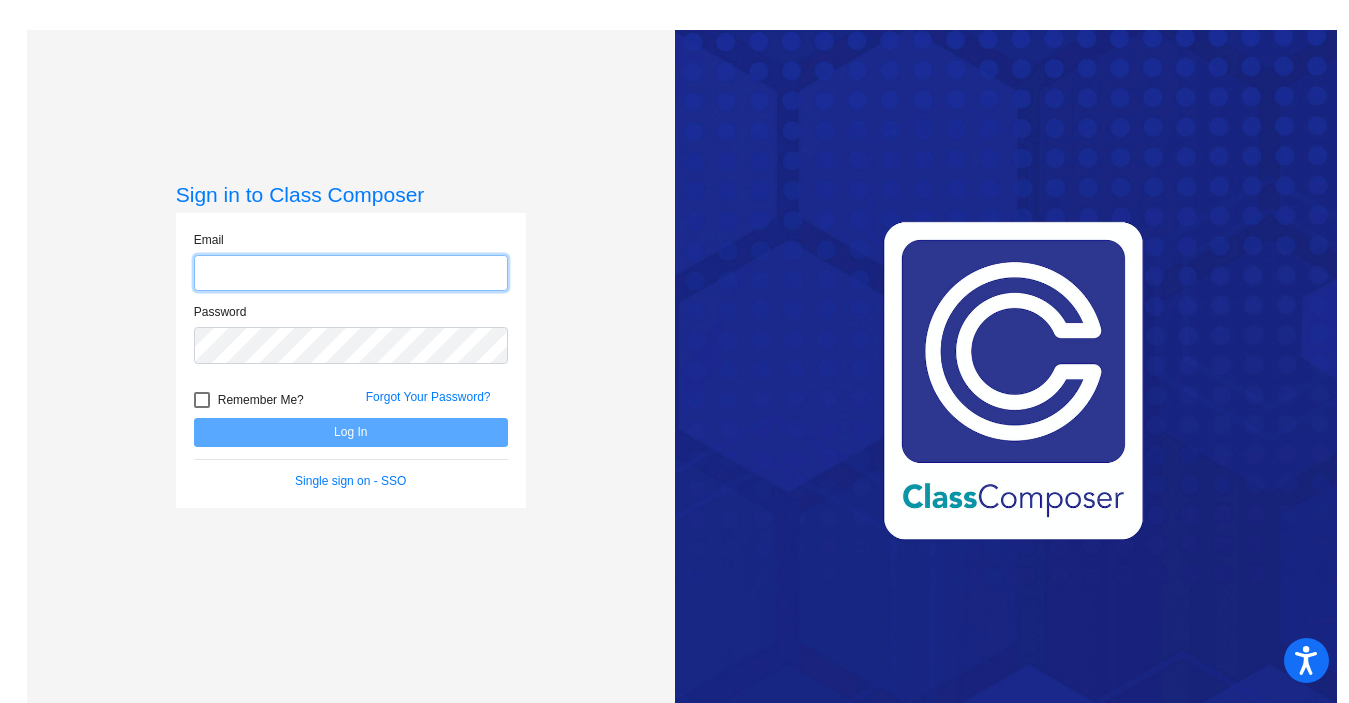 type on "[FIRST].[LAST]@[EXAMPLE.COM]" 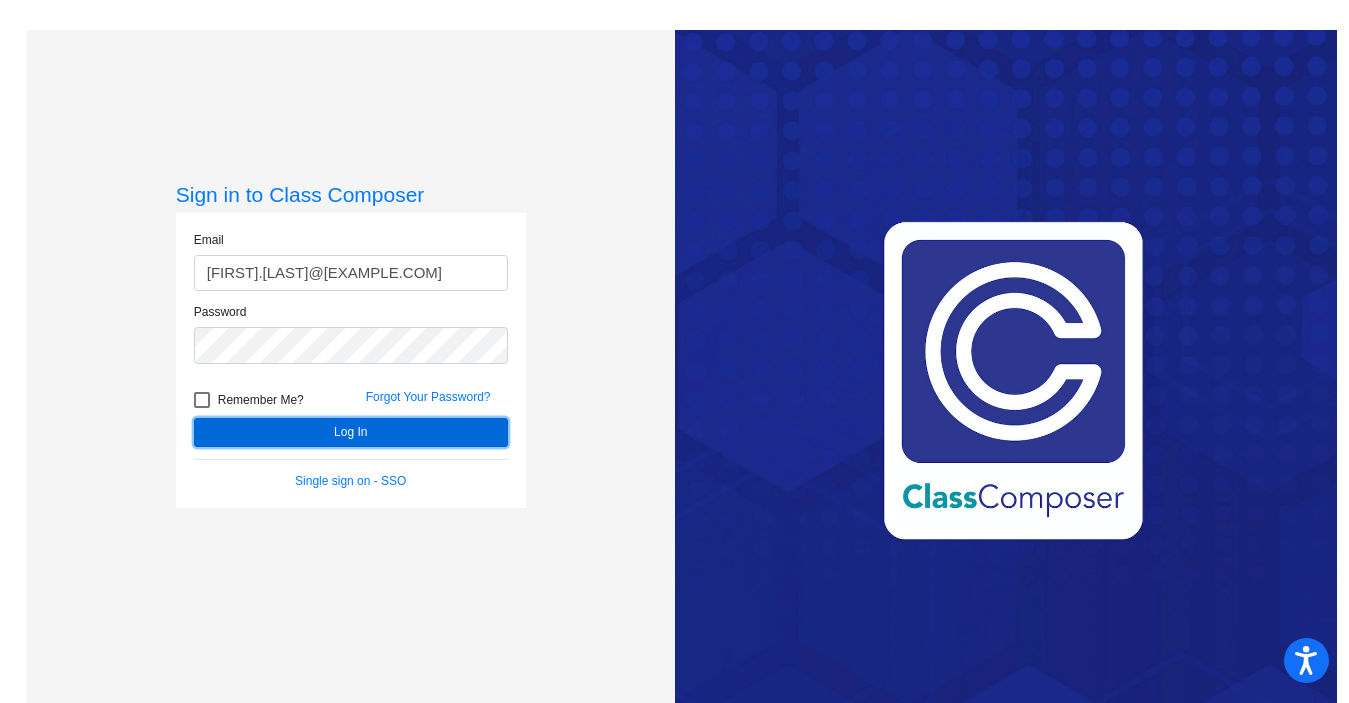 click on "Log In" 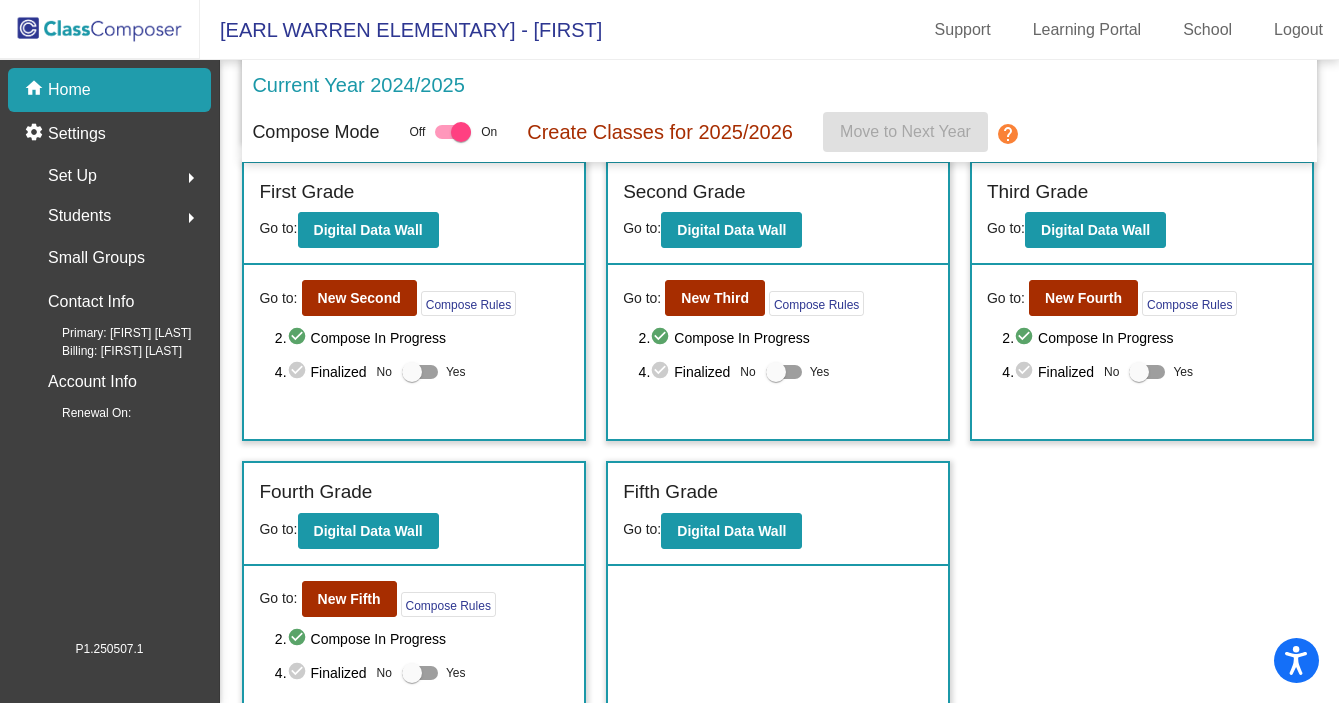 scroll, scrollTop: 416, scrollLeft: 0, axis: vertical 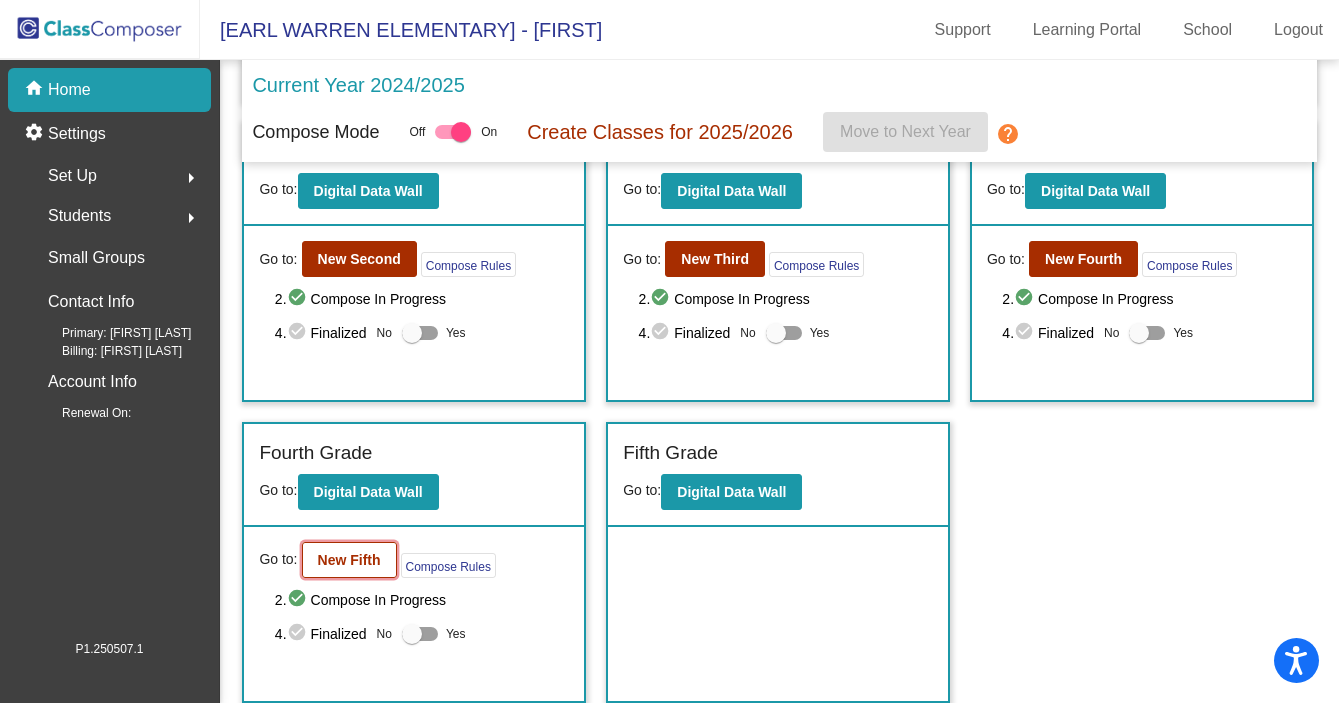 click on "New Fifth" 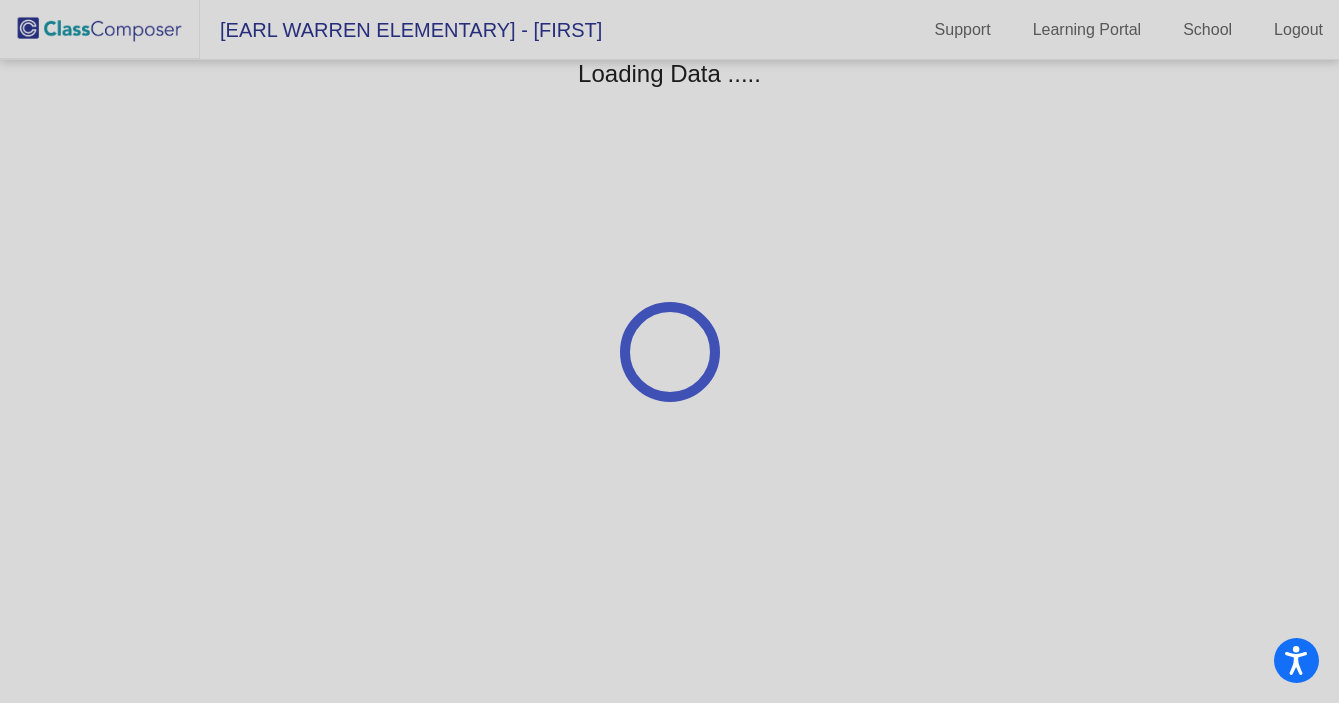 scroll, scrollTop: 0, scrollLeft: 0, axis: both 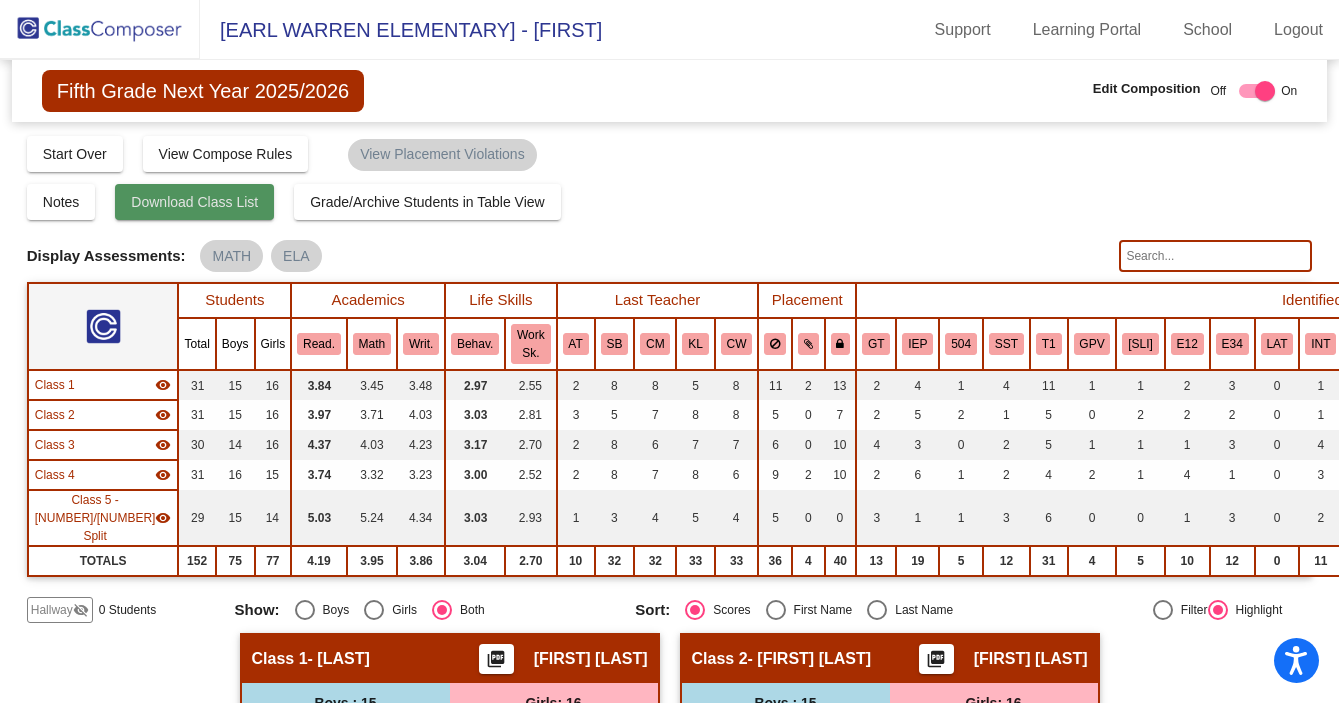 click on "Download Class List" 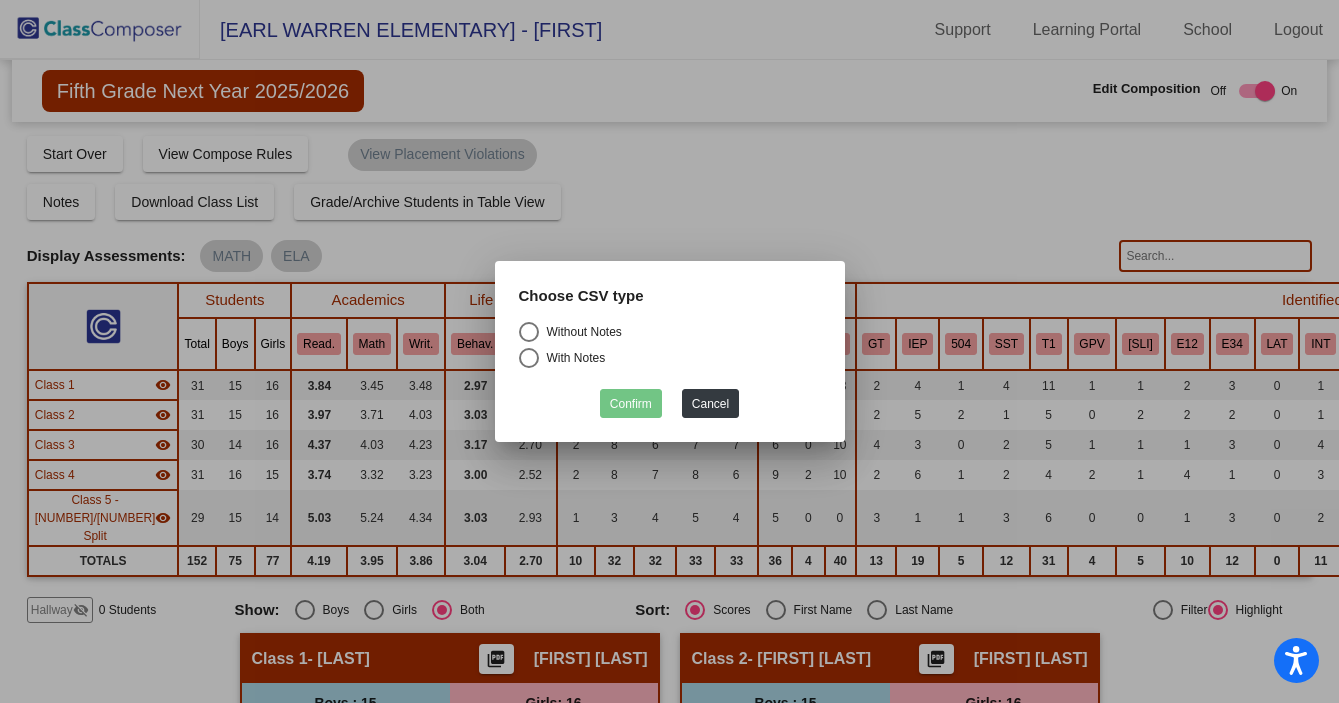 click at bounding box center (529, 332) 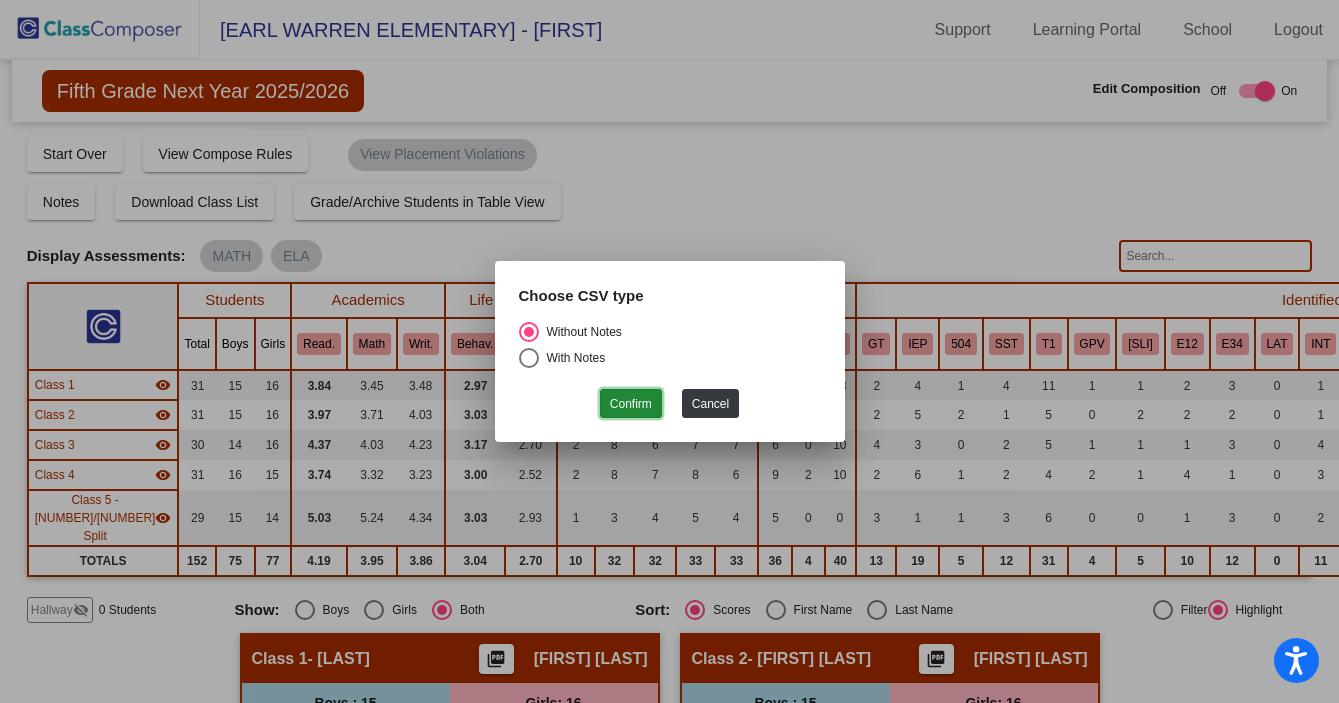 click on "Confirm" at bounding box center [631, 403] 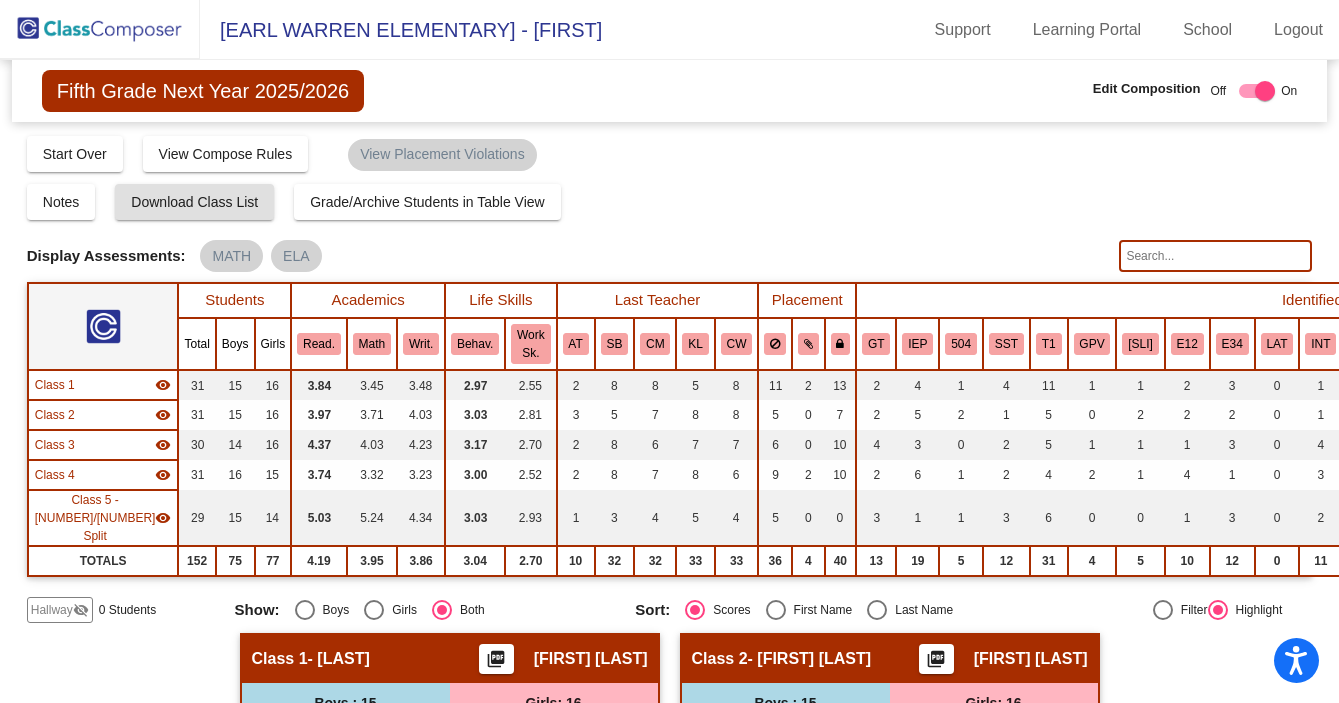 click on "Compose Start Over Submit Classes Compose has been submitted Check for Incomplete Scores View Compose Rules View Placement Violations" 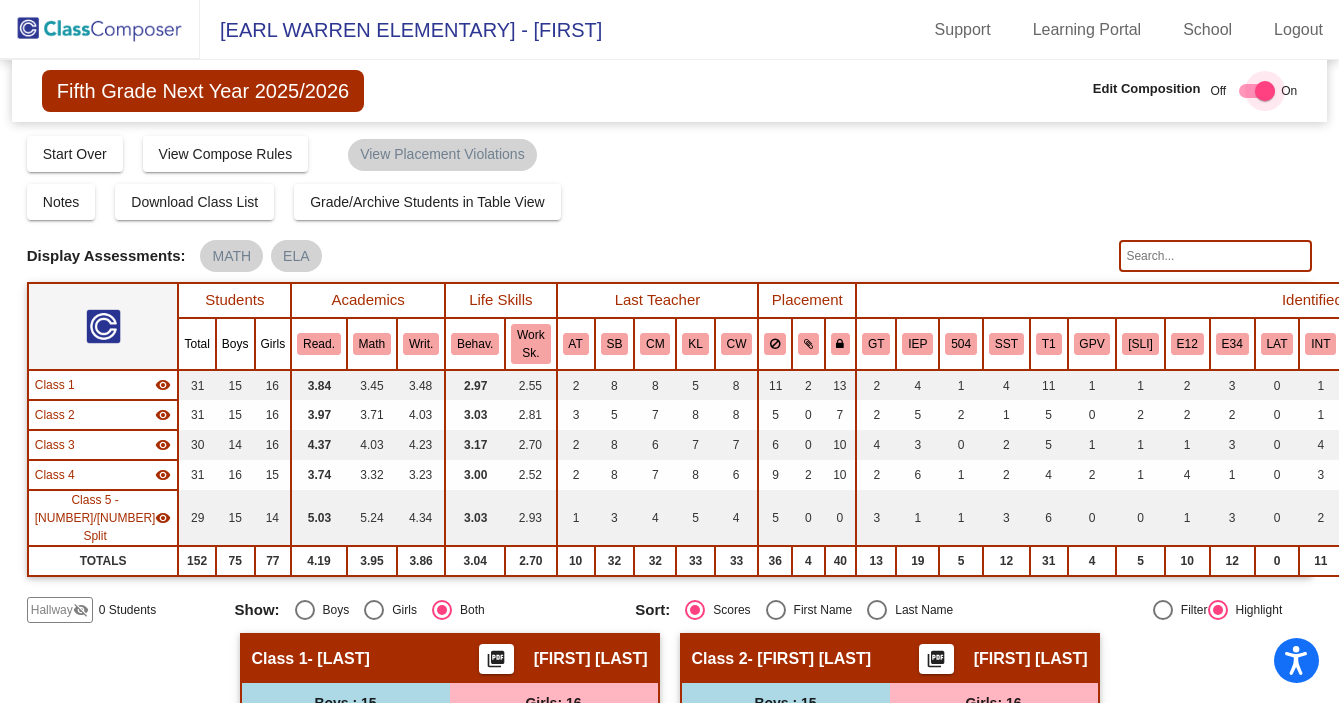 click at bounding box center (1265, 91) 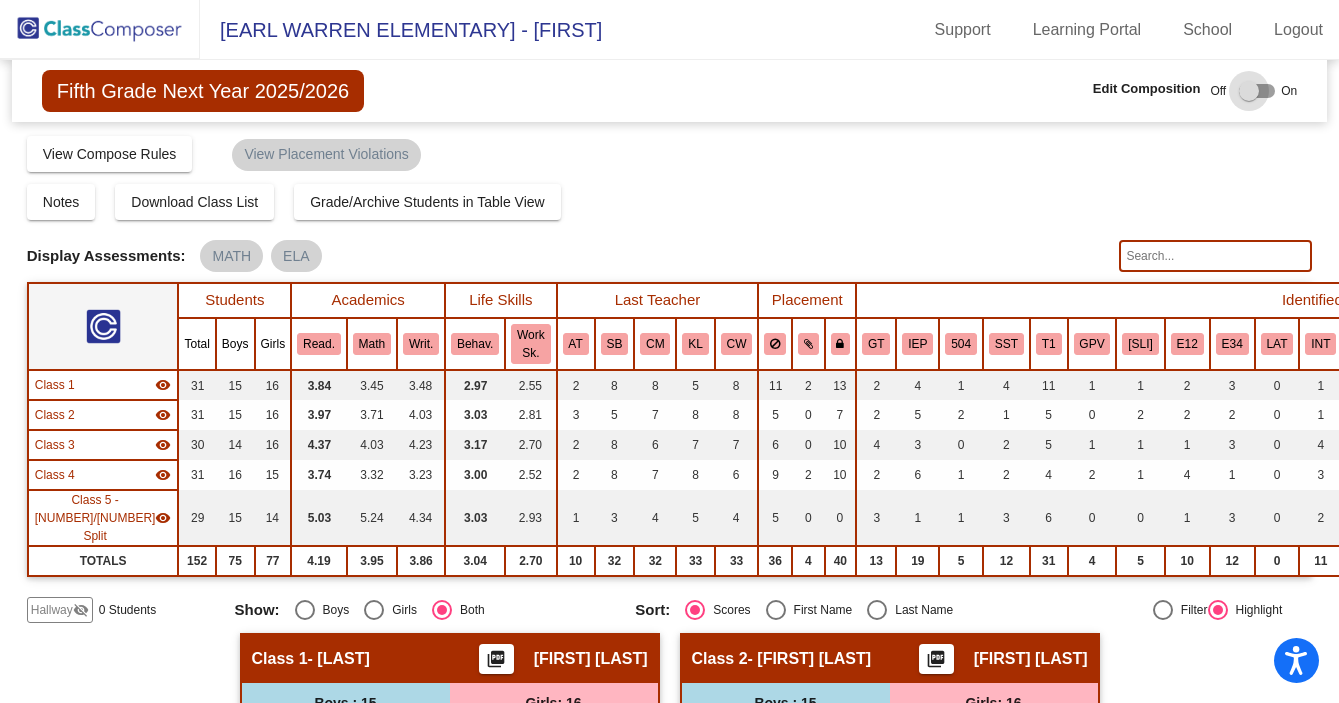 click at bounding box center (1257, 91) 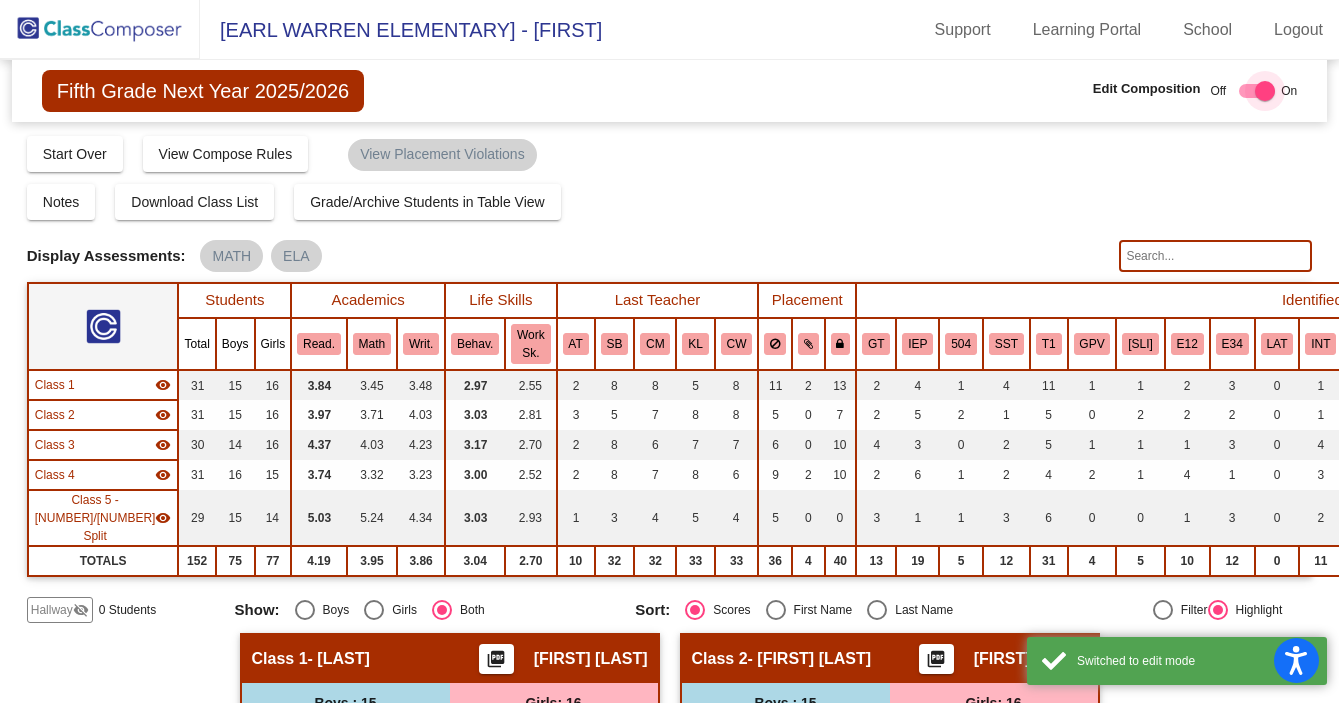 click at bounding box center [1265, 91] 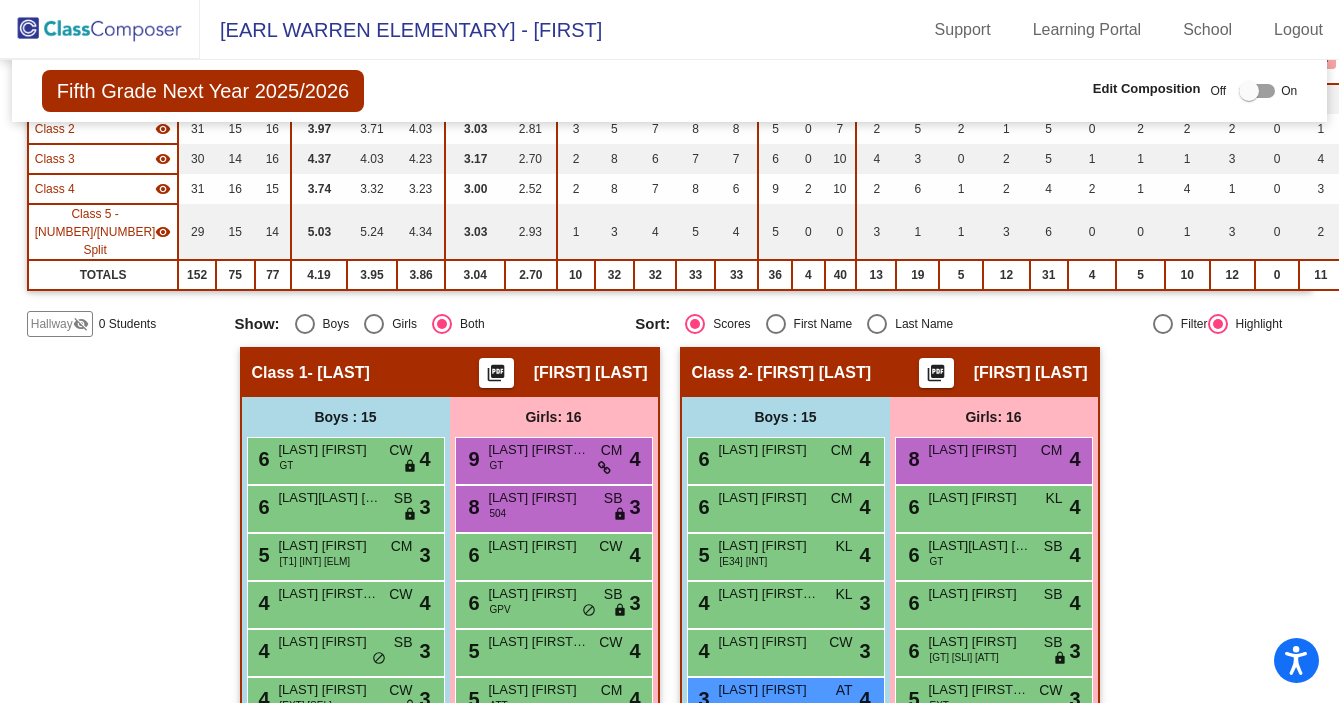 scroll, scrollTop: 289, scrollLeft: 0, axis: vertical 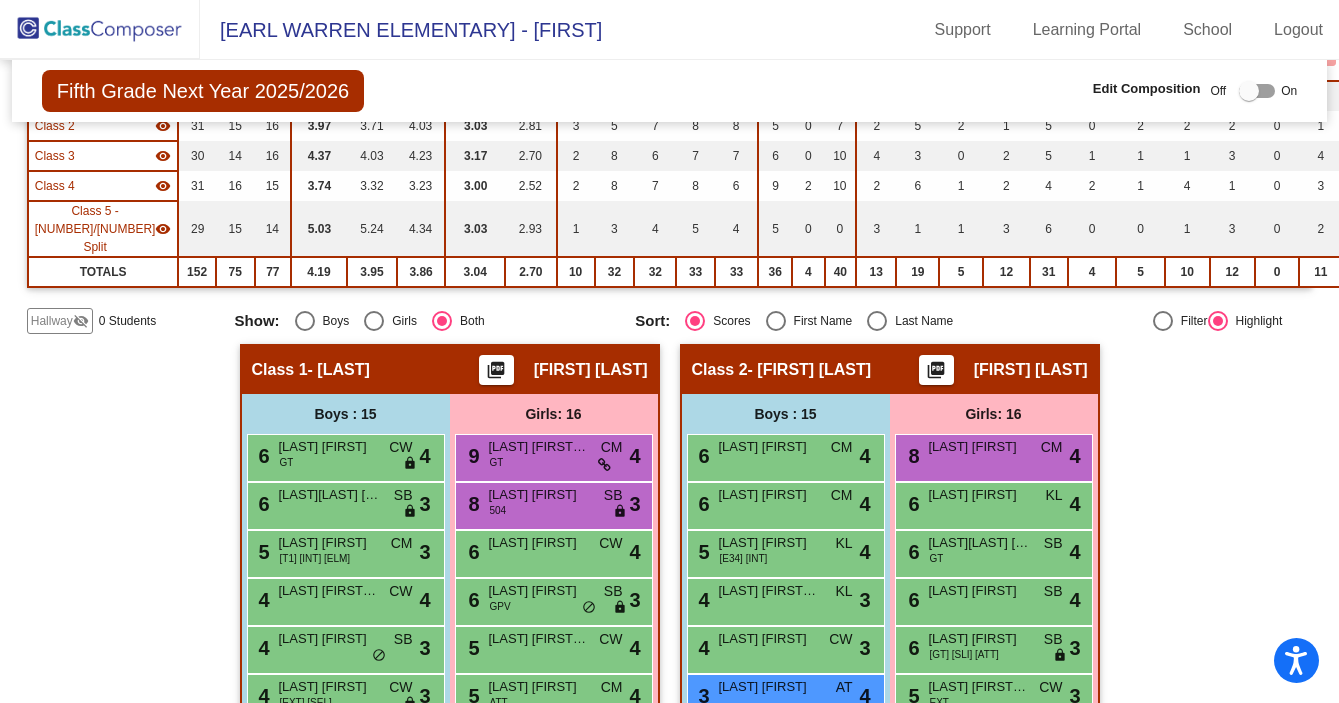 drag, startPoint x: 483, startPoint y: 421, endPoint x: 540, endPoint y: 410, distance: 58.0517 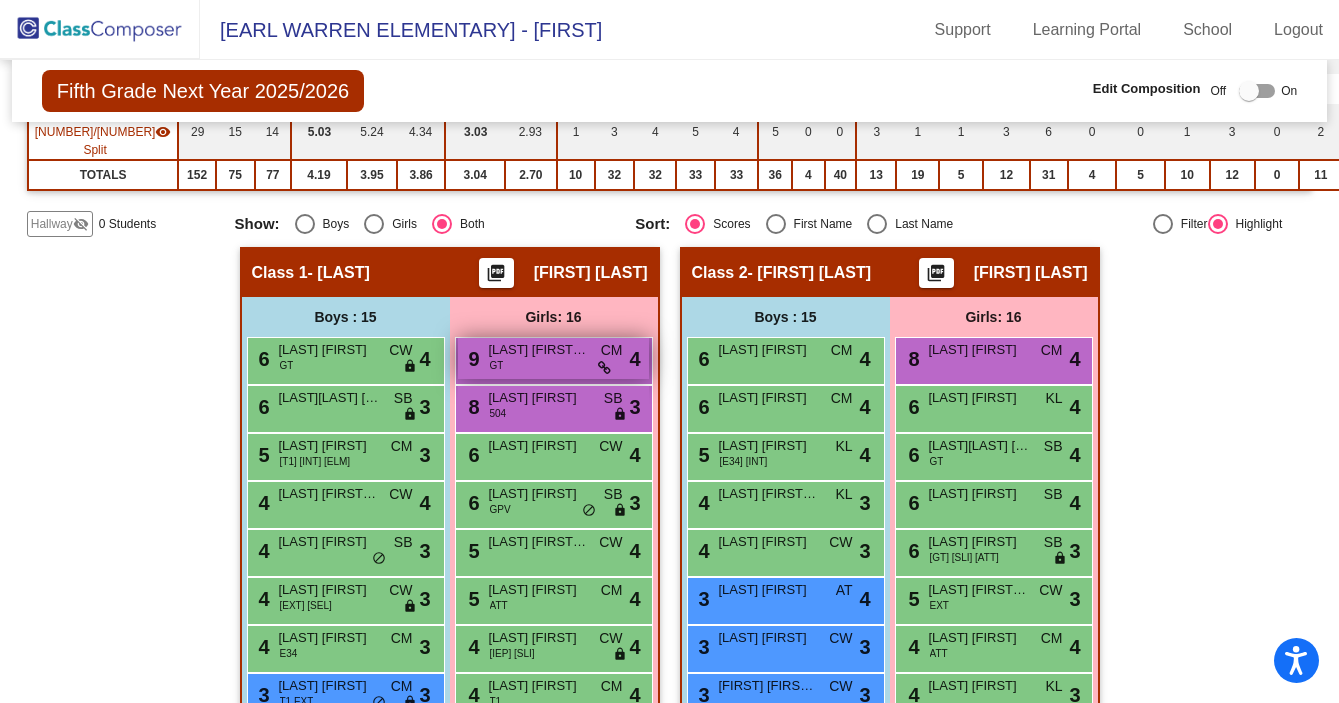 scroll, scrollTop: 395, scrollLeft: 0, axis: vertical 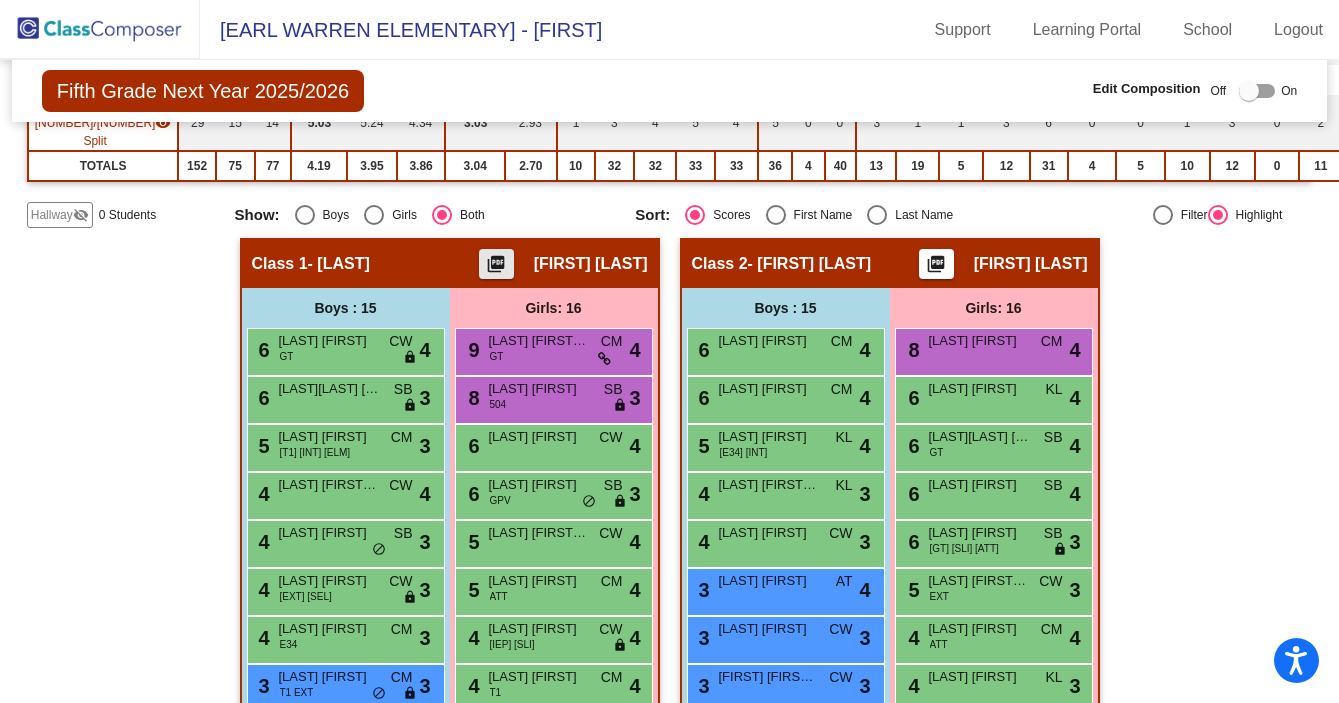 click on "picture_as_pdf" 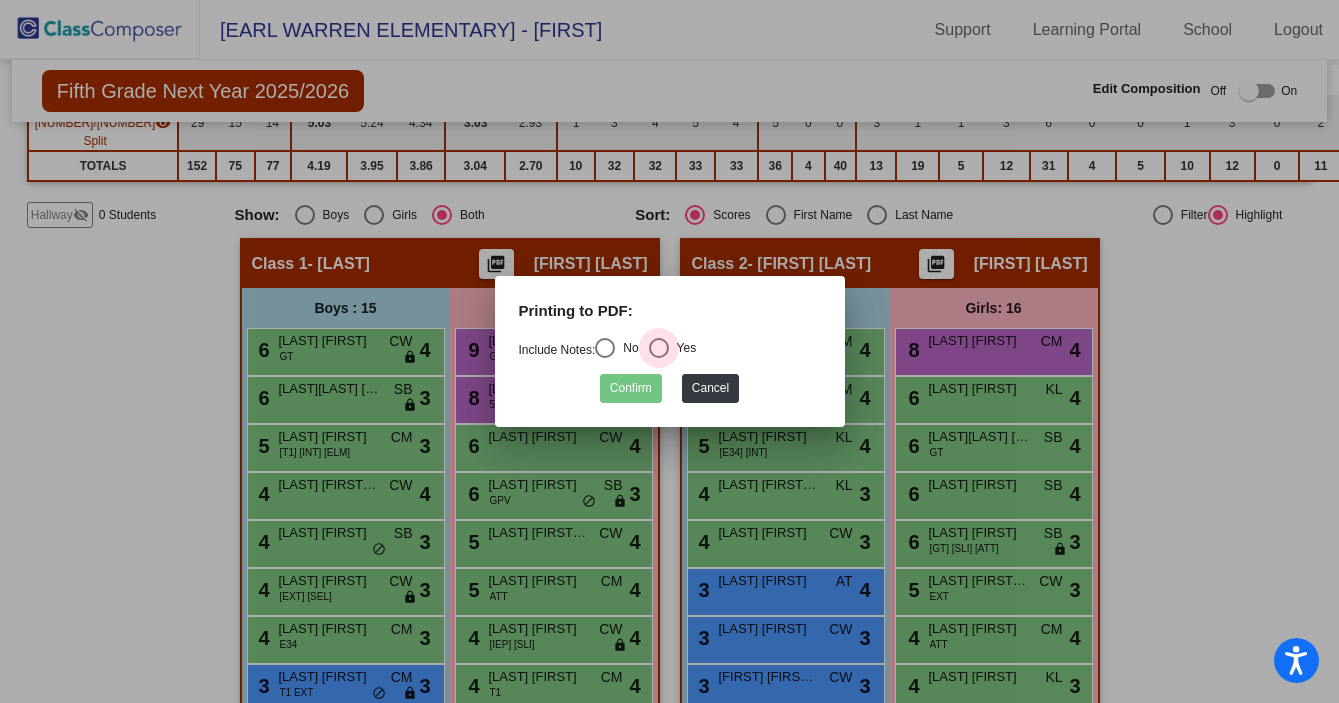 click at bounding box center (659, 348) 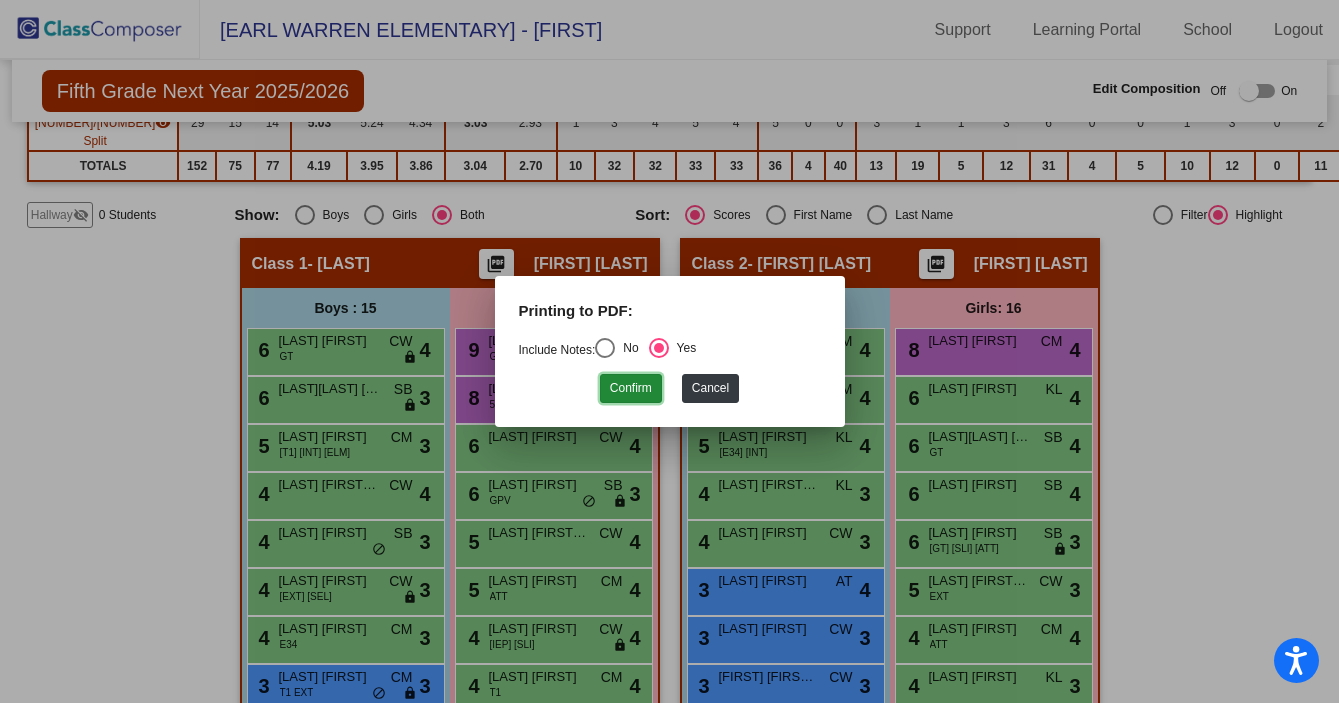 click on "Confirm" at bounding box center (631, 388) 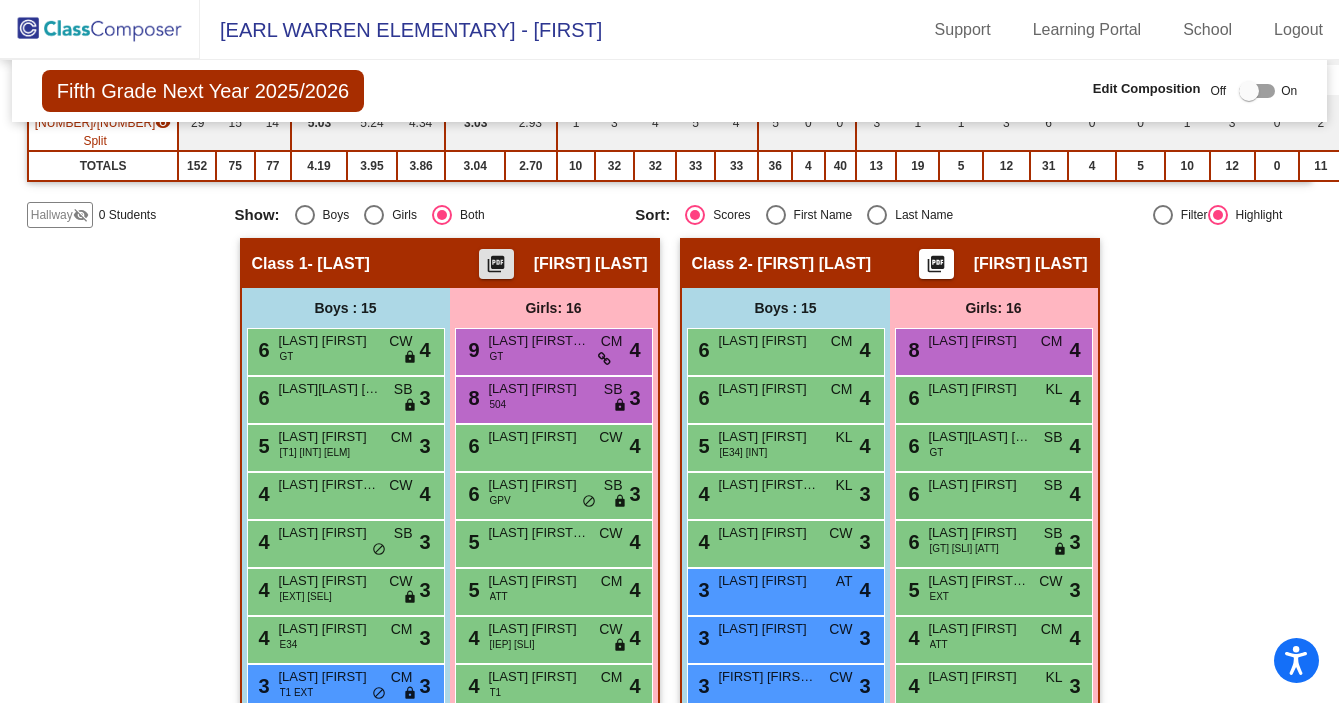 click on "picture_as_pdf" 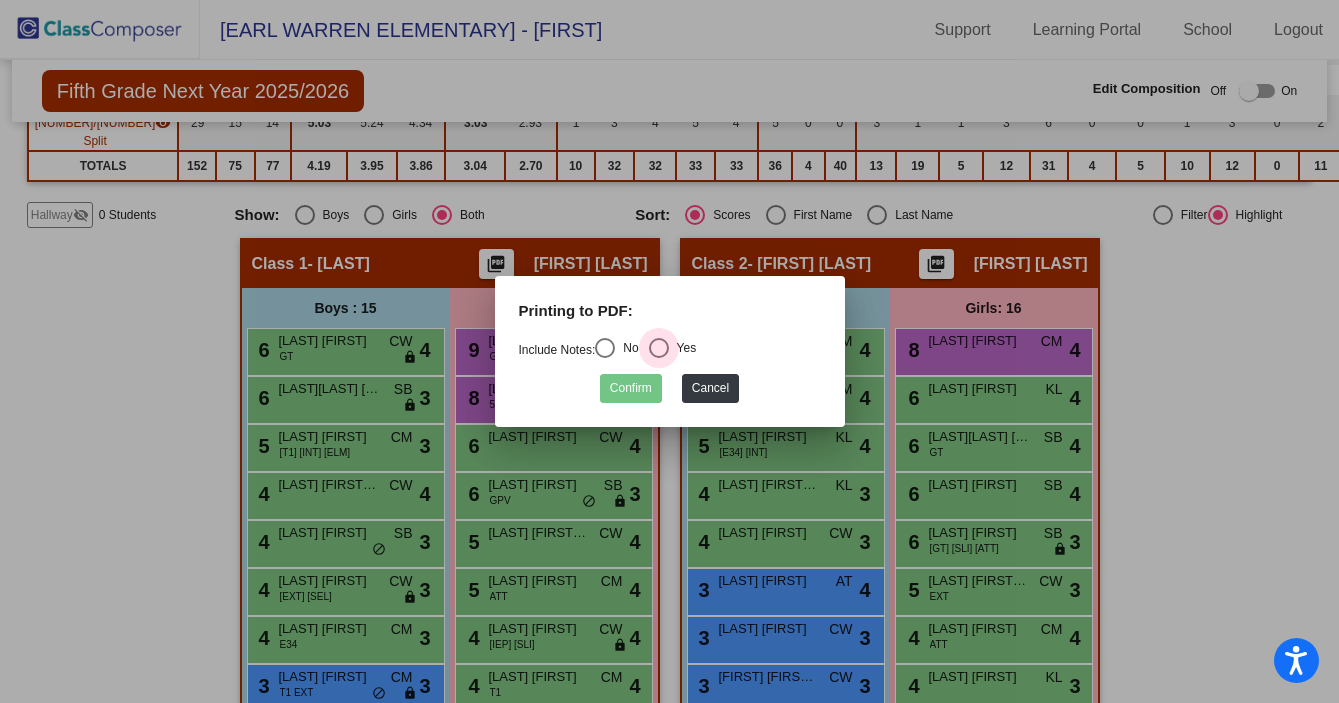 click at bounding box center [659, 348] 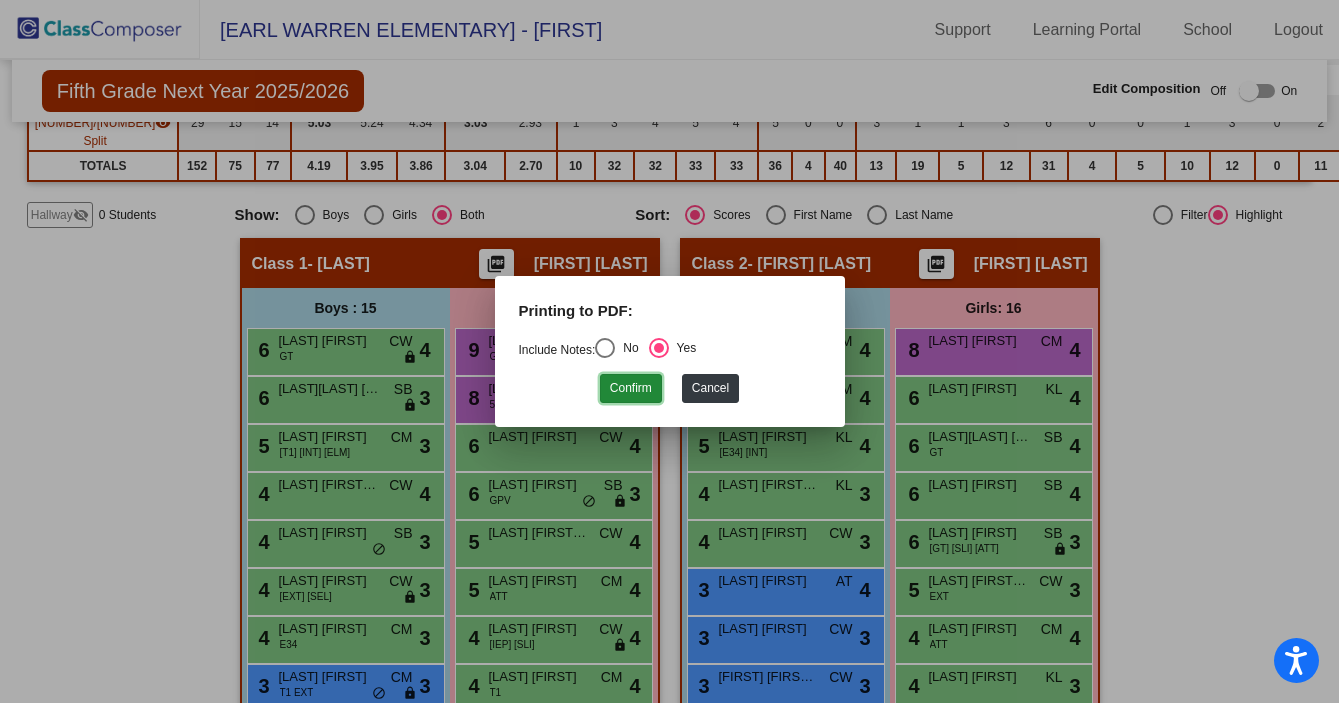 click on "Confirm" at bounding box center (631, 388) 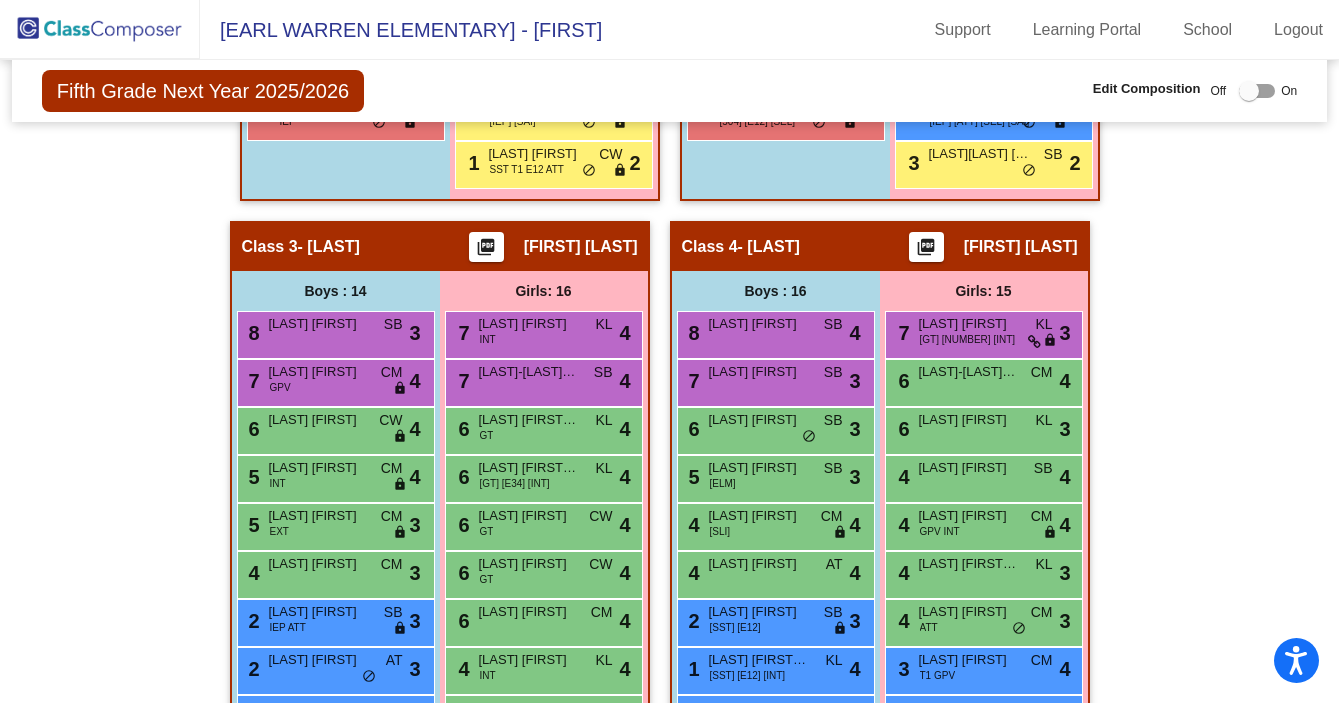 scroll, scrollTop: 1304, scrollLeft: 0, axis: vertical 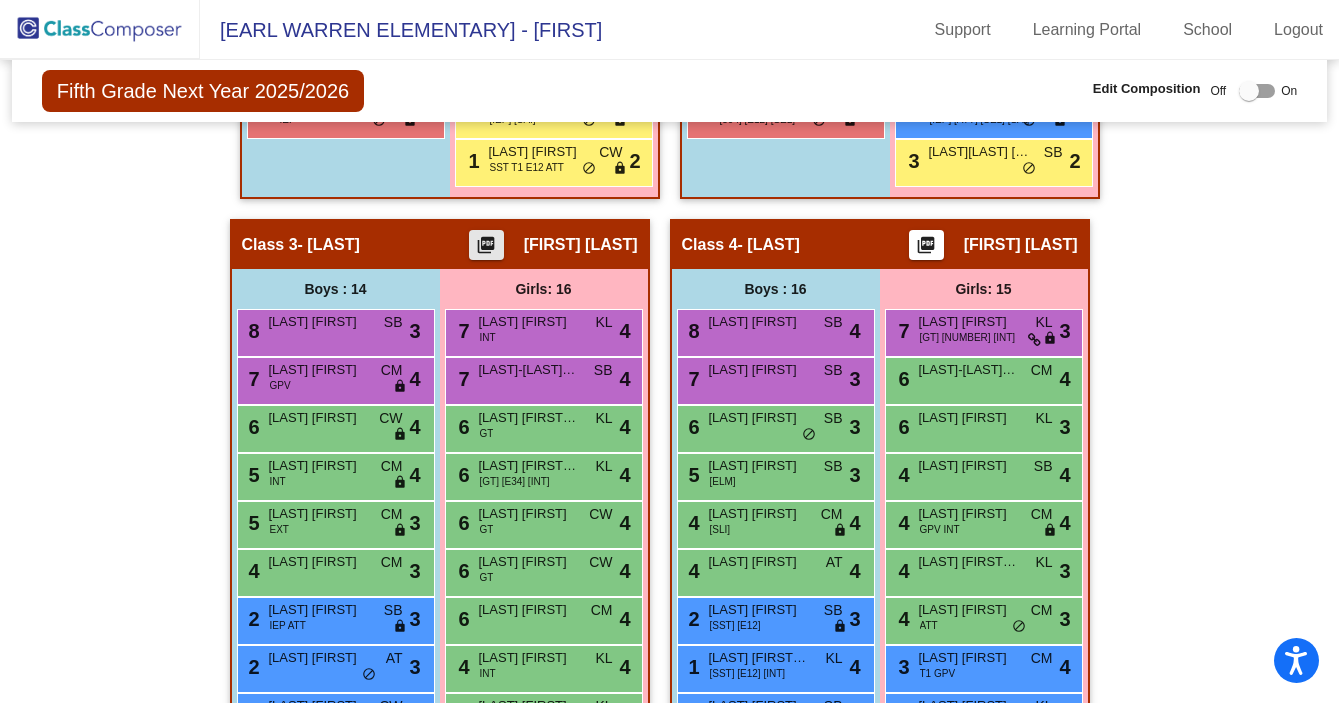 click on "picture_as_pdf" 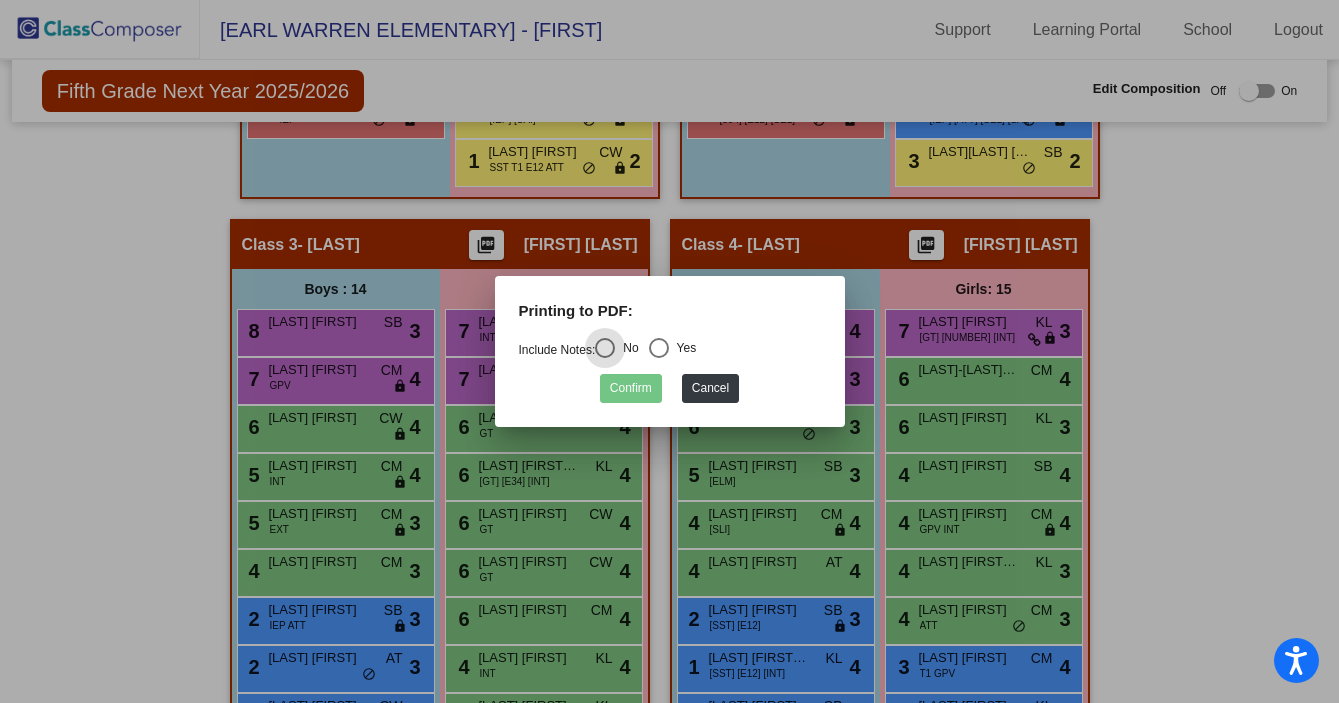 click at bounding box center (659, 348) 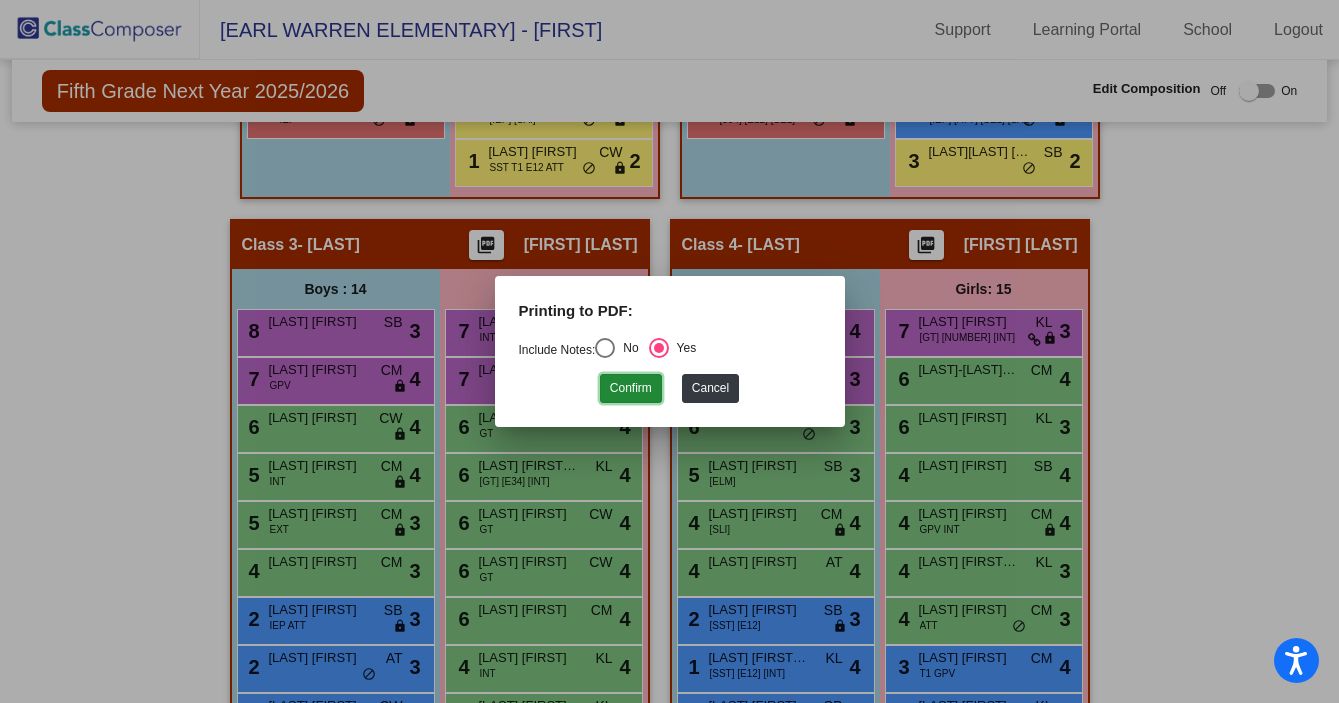 click on "Confirm" at bounding box center [631, 388] 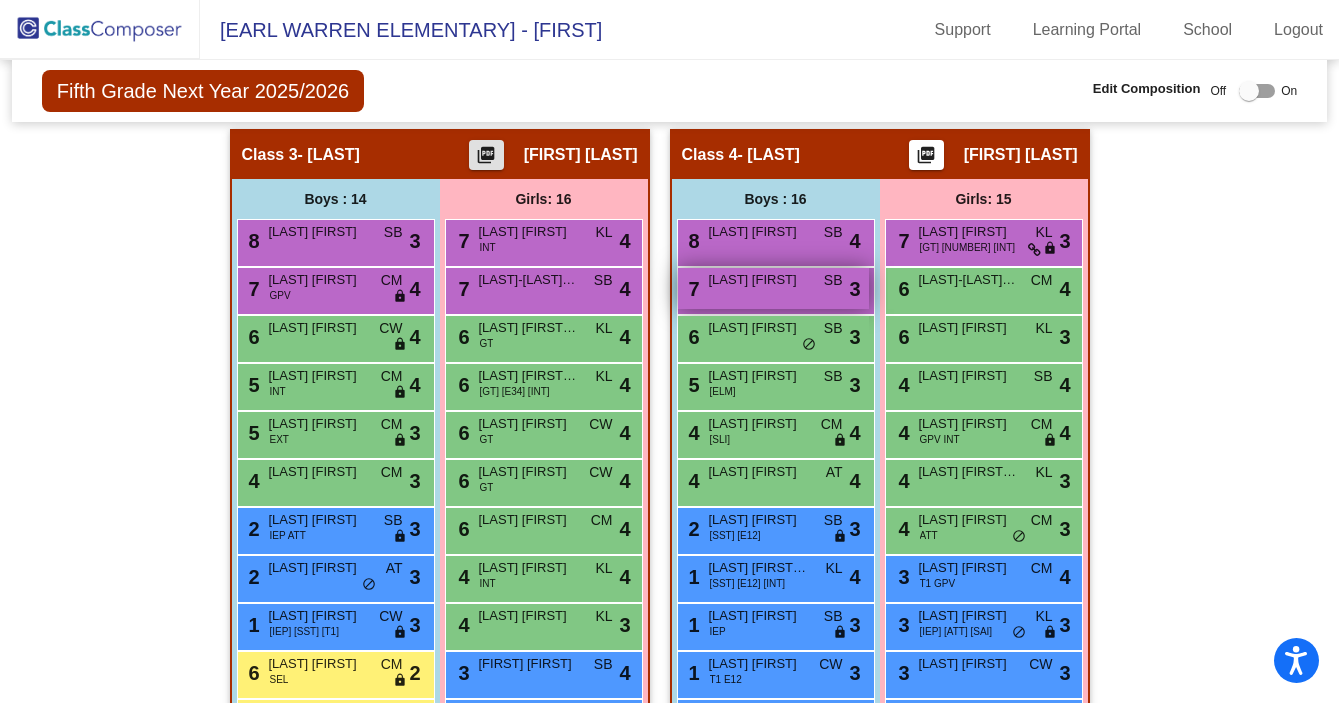 scroll, scrollTop: 1417, scrollLeft: 0, axis: vertical 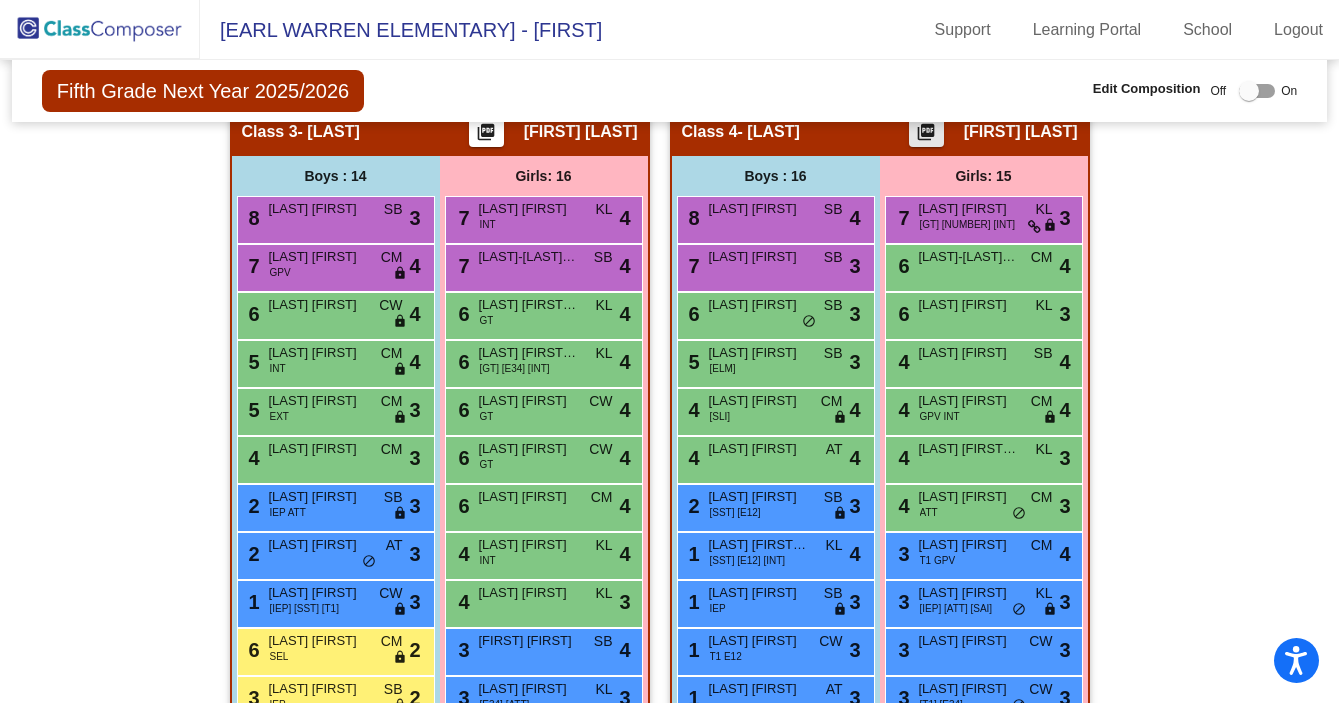 click on "picture_as_pdf" 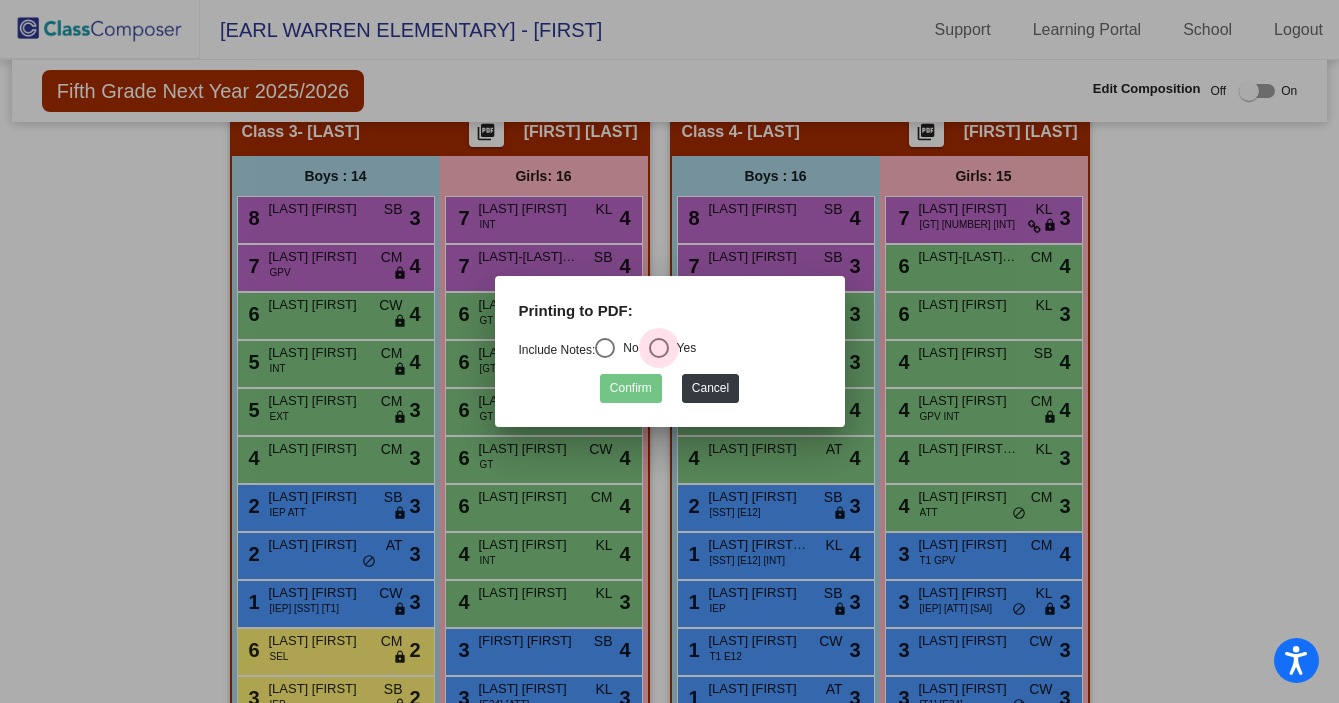 click at bounding box center (659, 348) 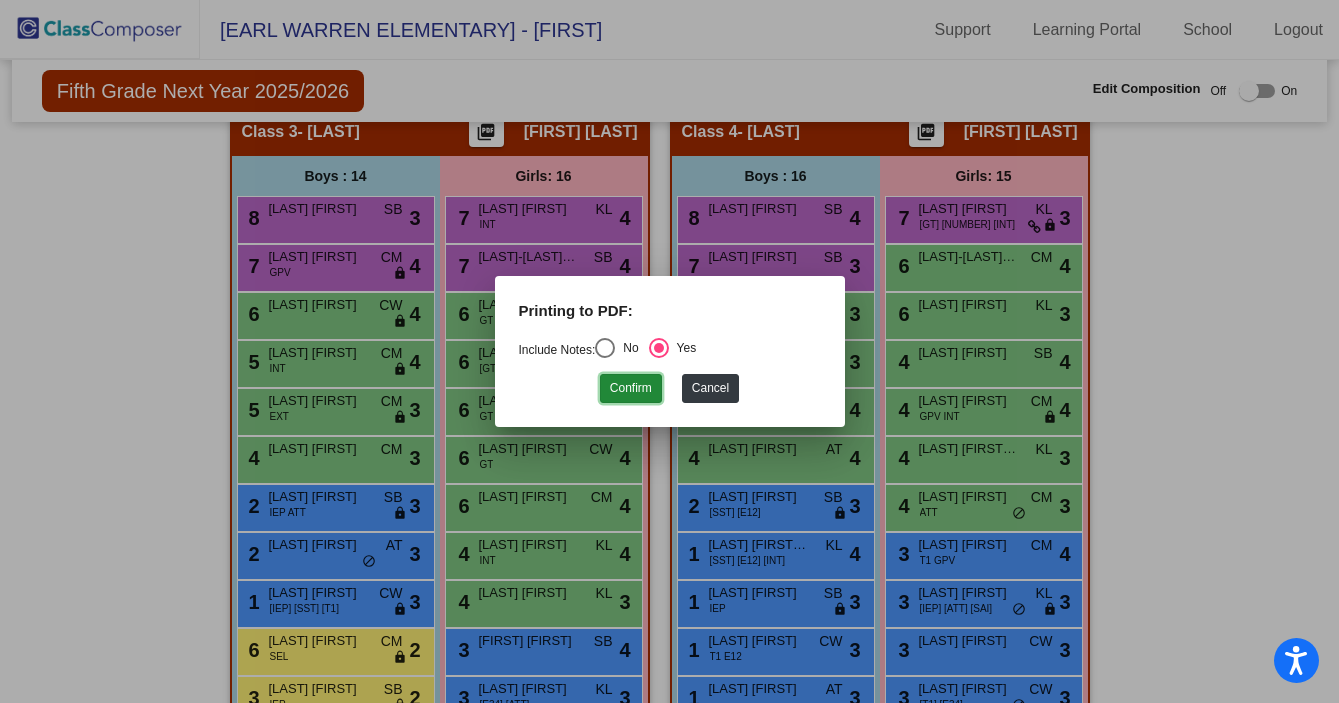 click on "Confirm" at bounding box center (631, 388) 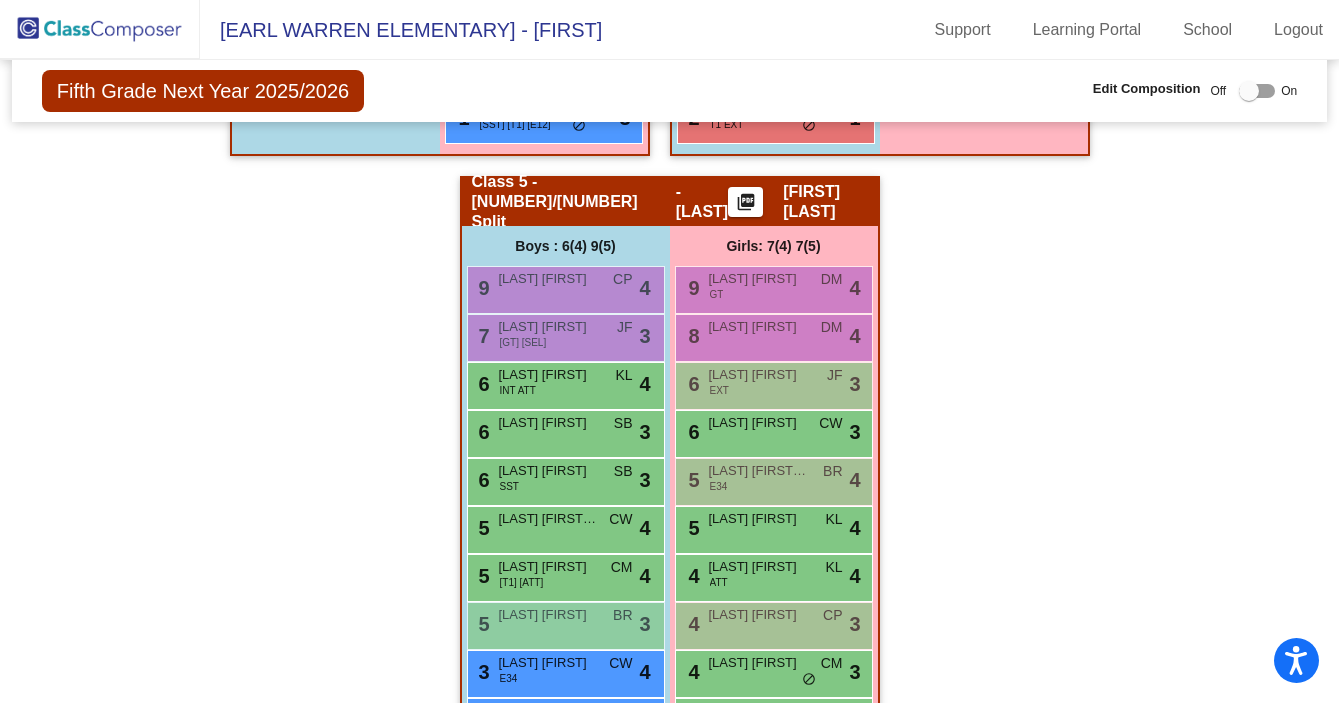 scroll, scrollTop: 2251, scrollLeft: 0, axis: vertical 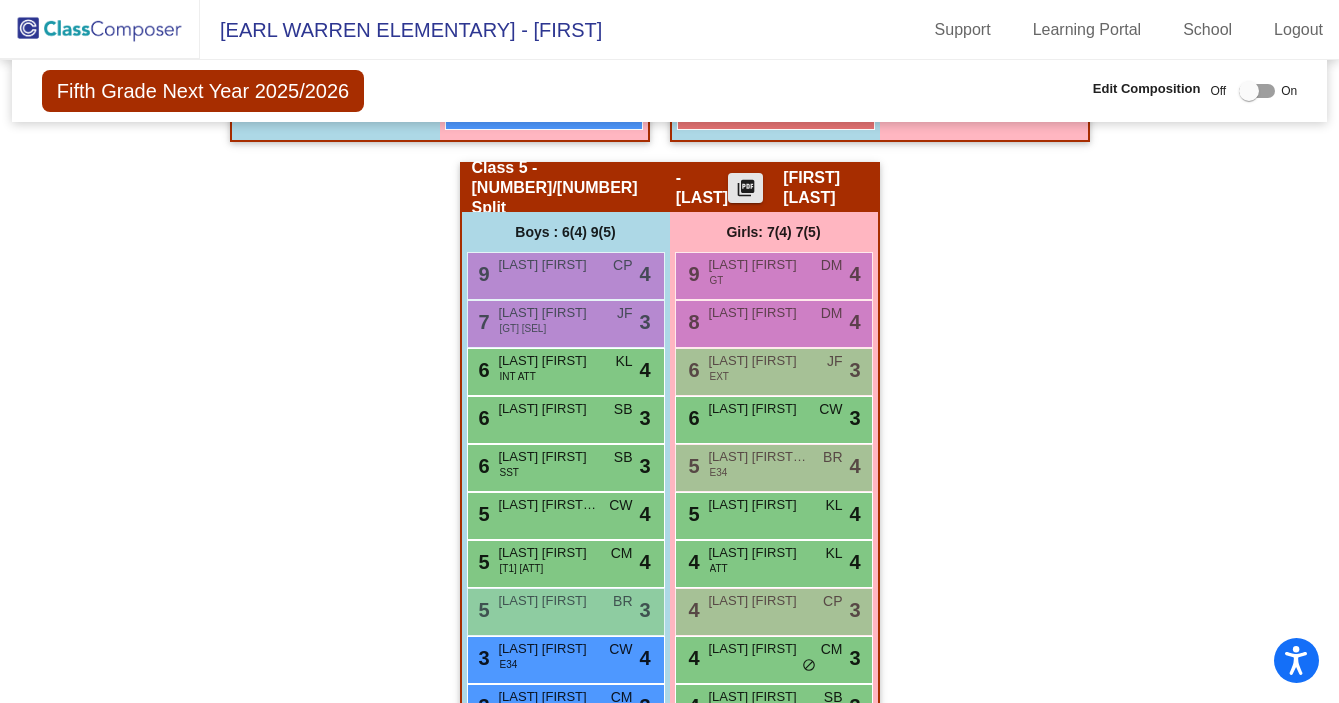 click on "picture_as_pdf" 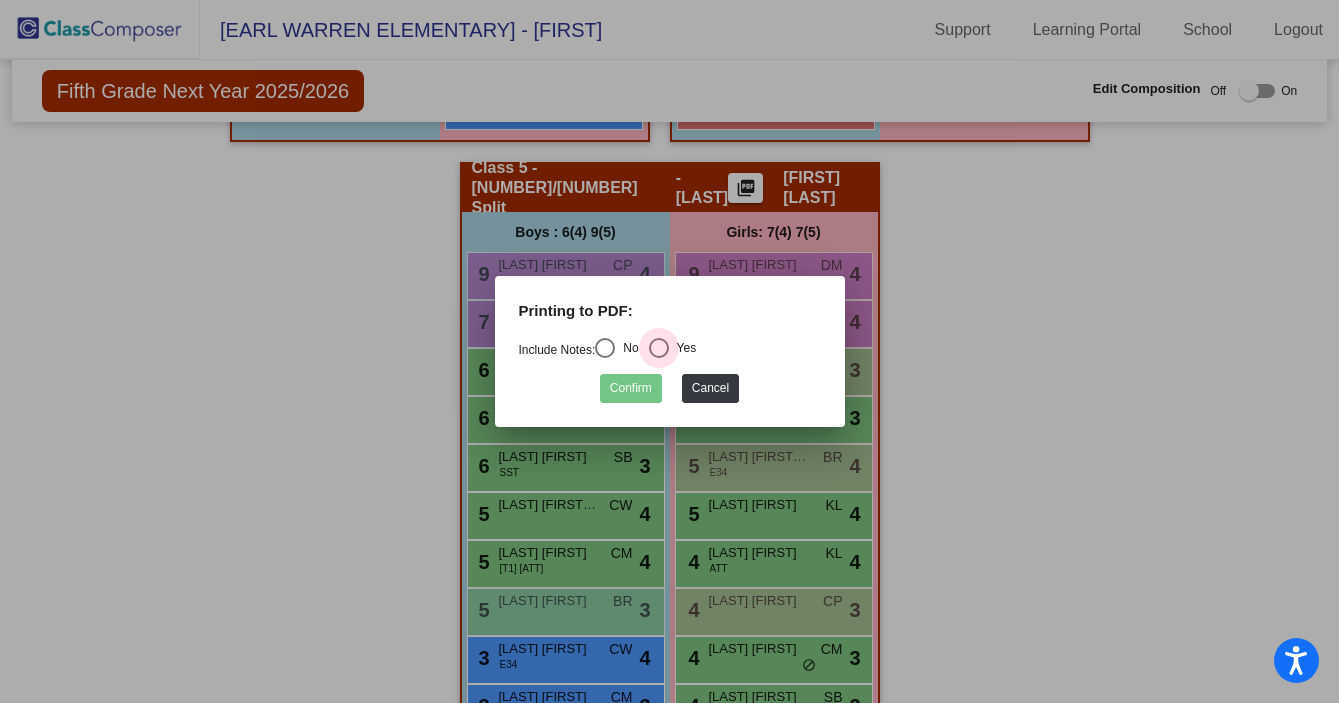 click at bounding box center (659, 348) 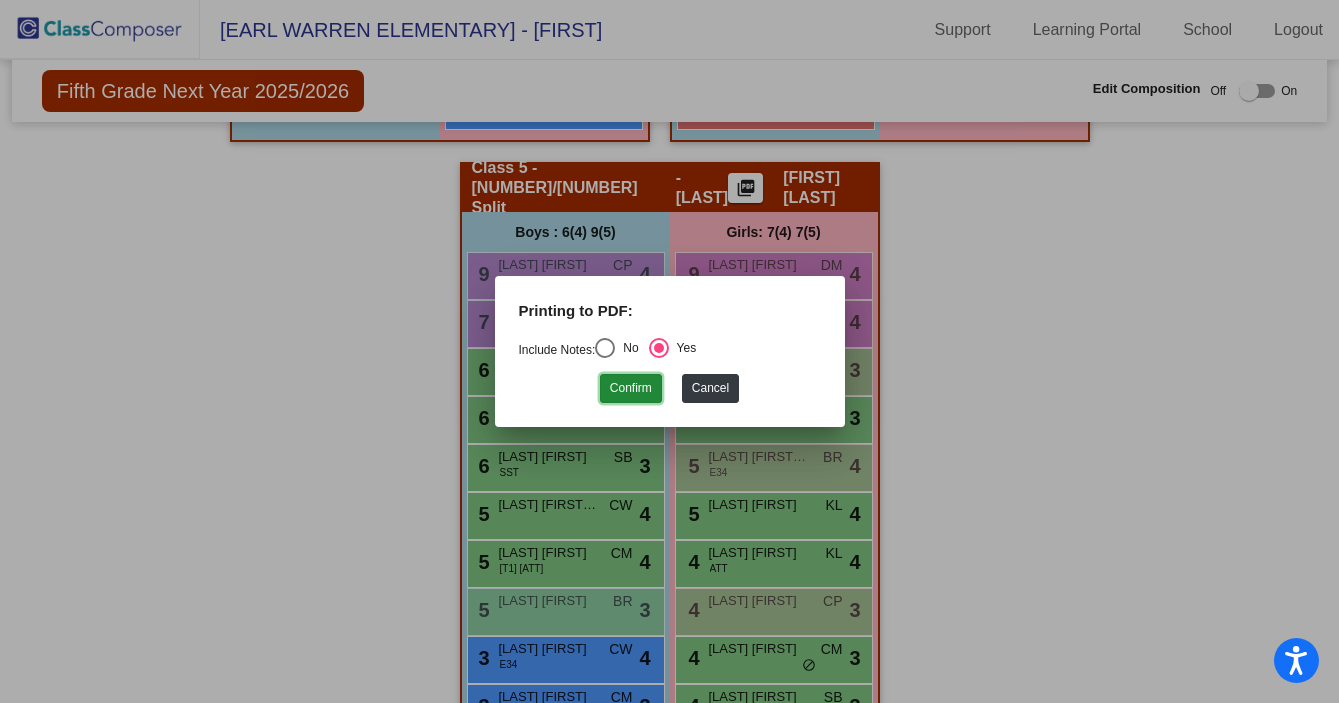 click on "Confirm" at bounding box center [631, 388] 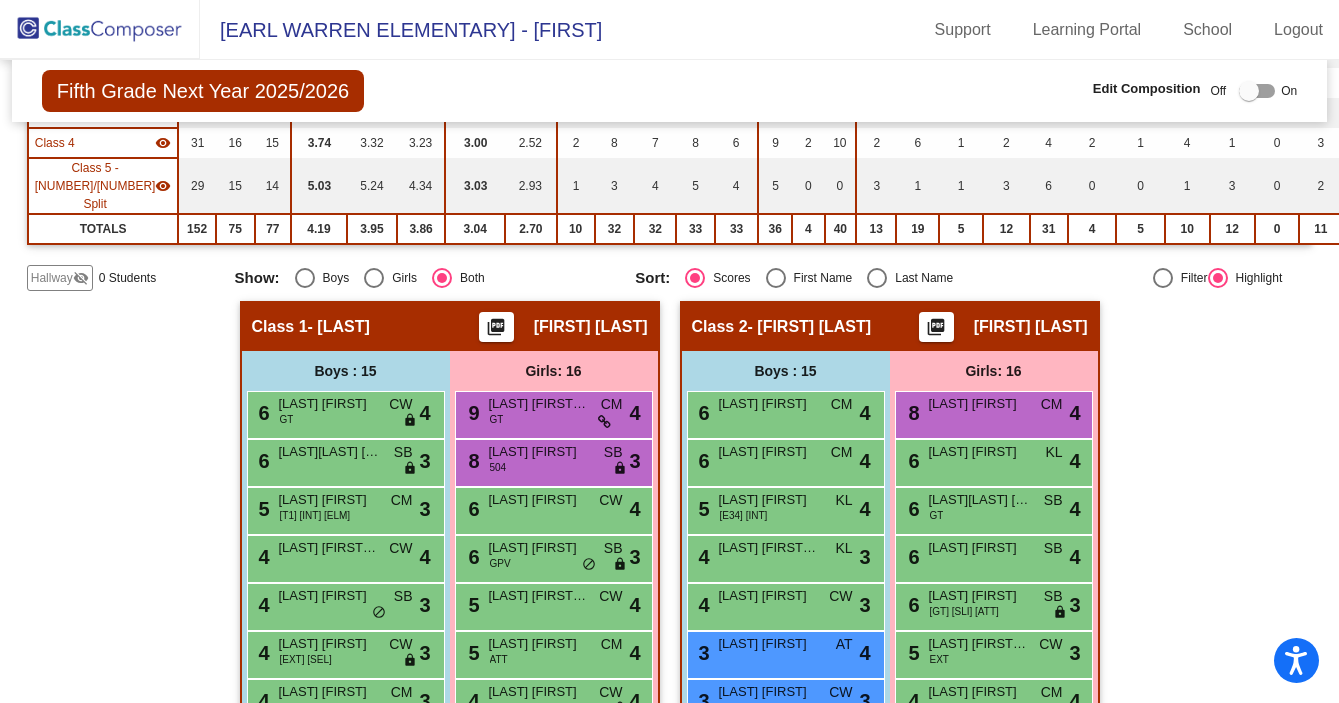 scroll, scrollTop: 0, scrollLeft: 0, axis: both 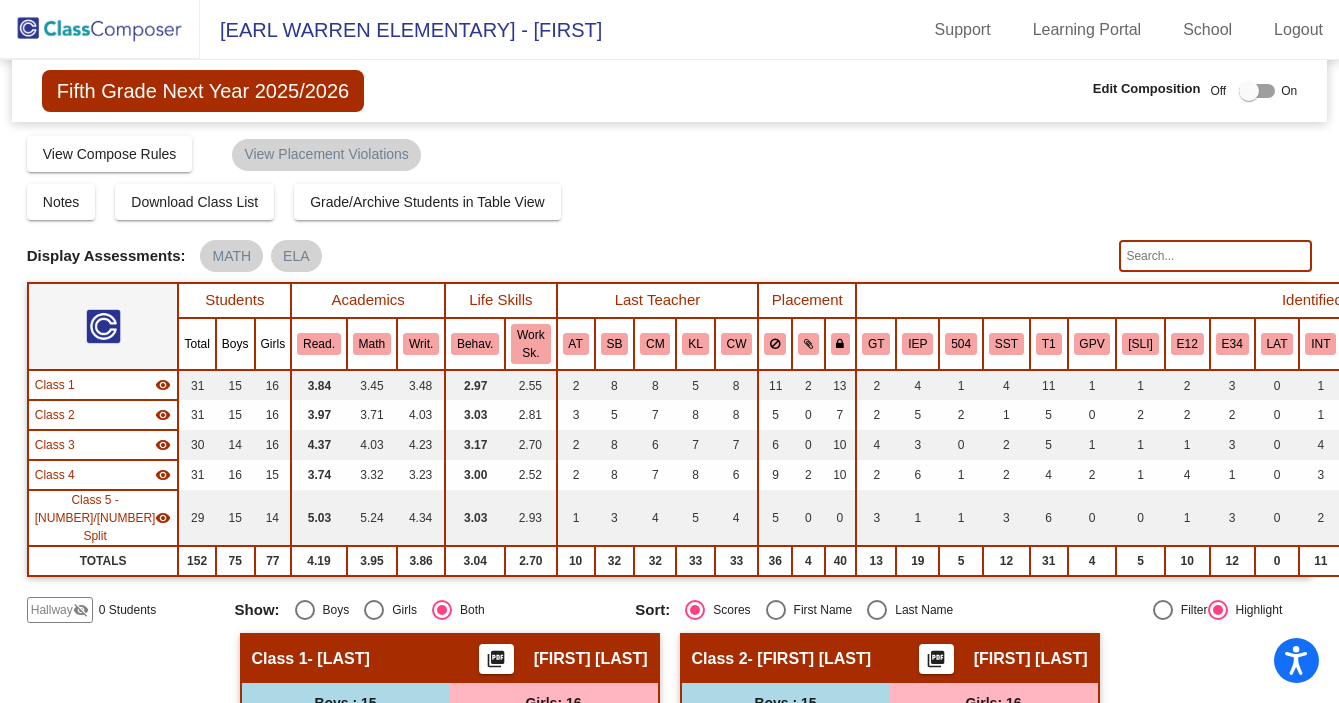 click 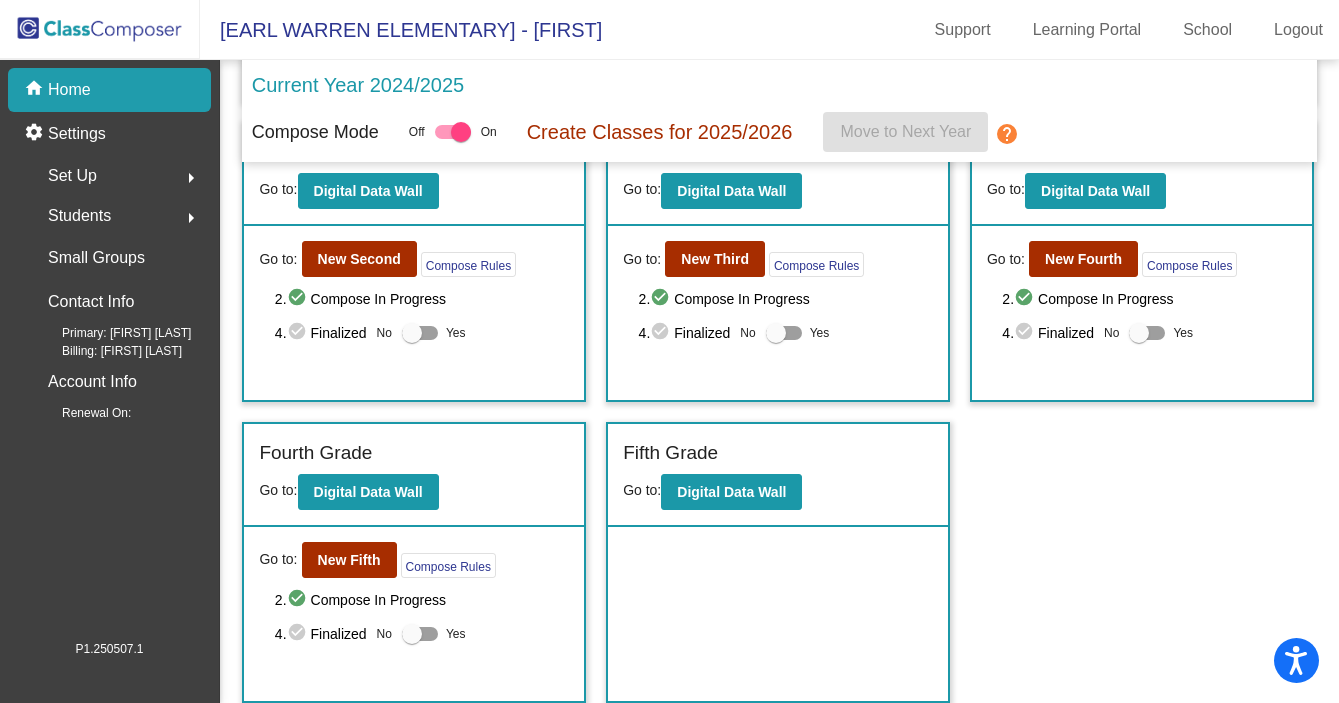 scroll, scrollTop: 416, scrollLeft: 0, axis: vertical 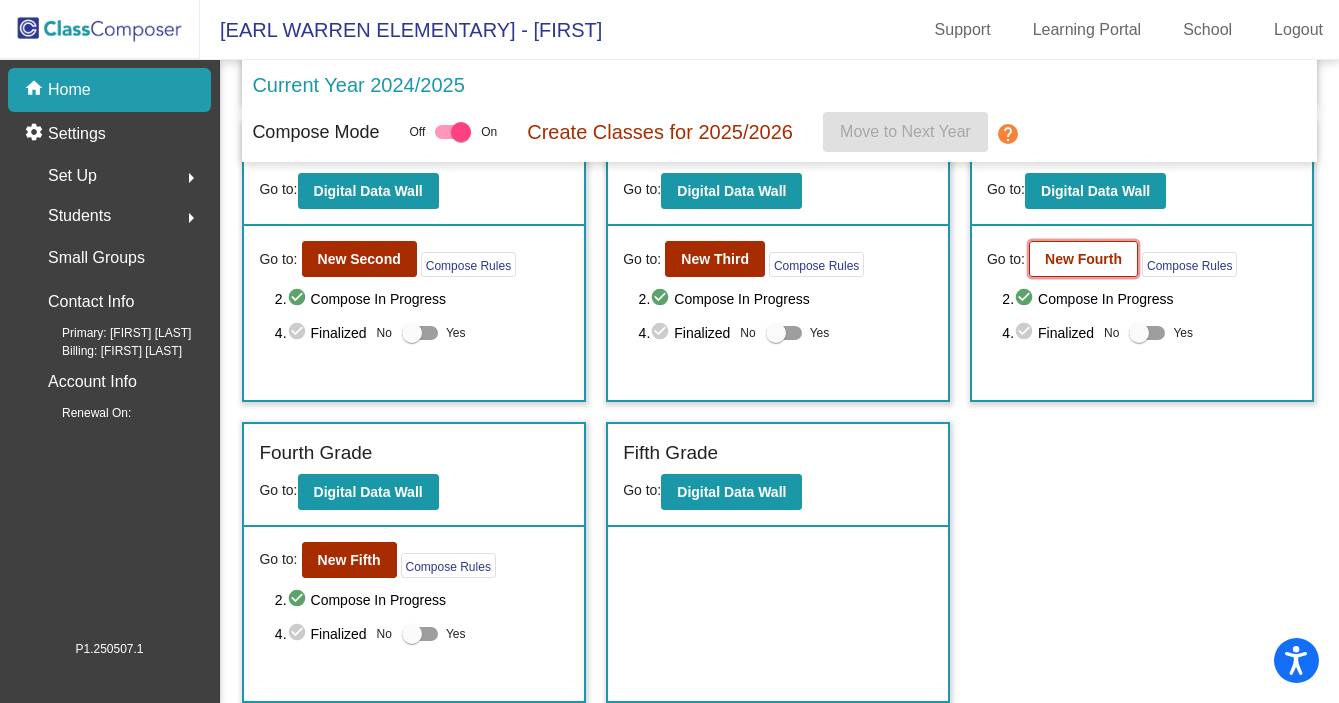 click on "New Fourth" 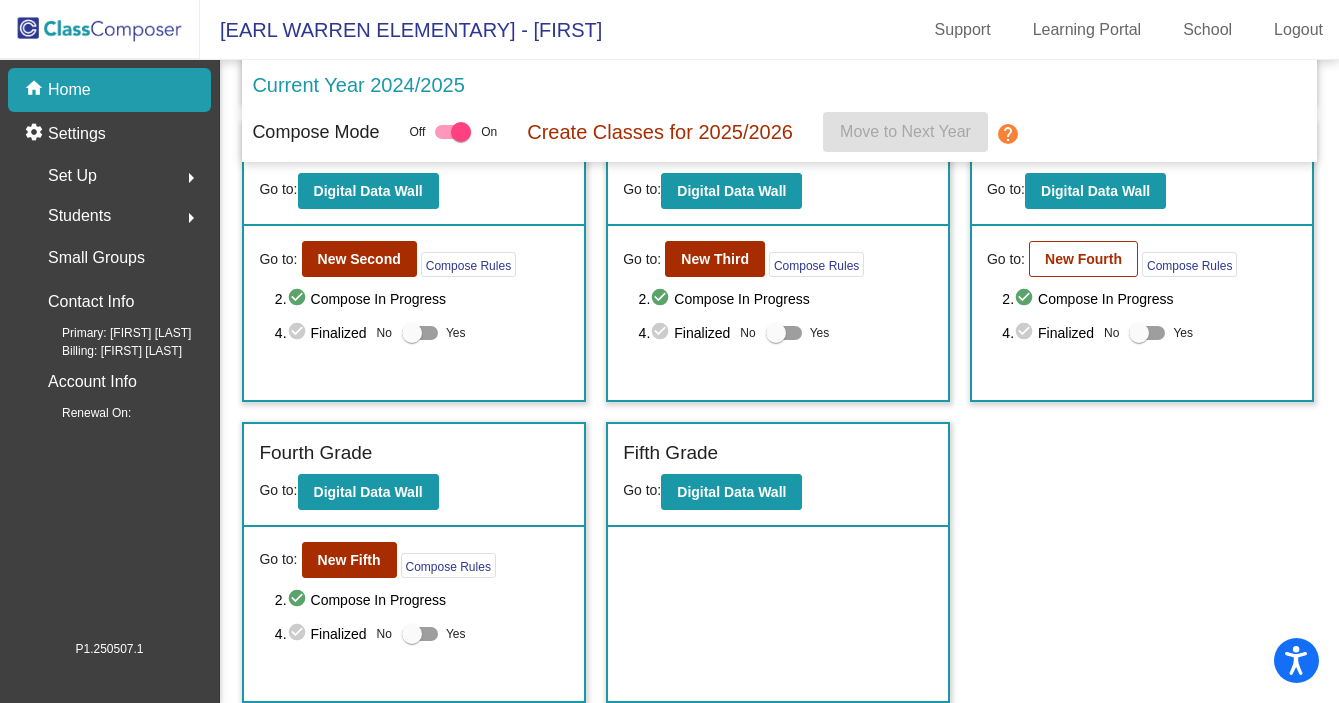 scroll, scrollTop: 0, scrollLeft: 0, axis: both 